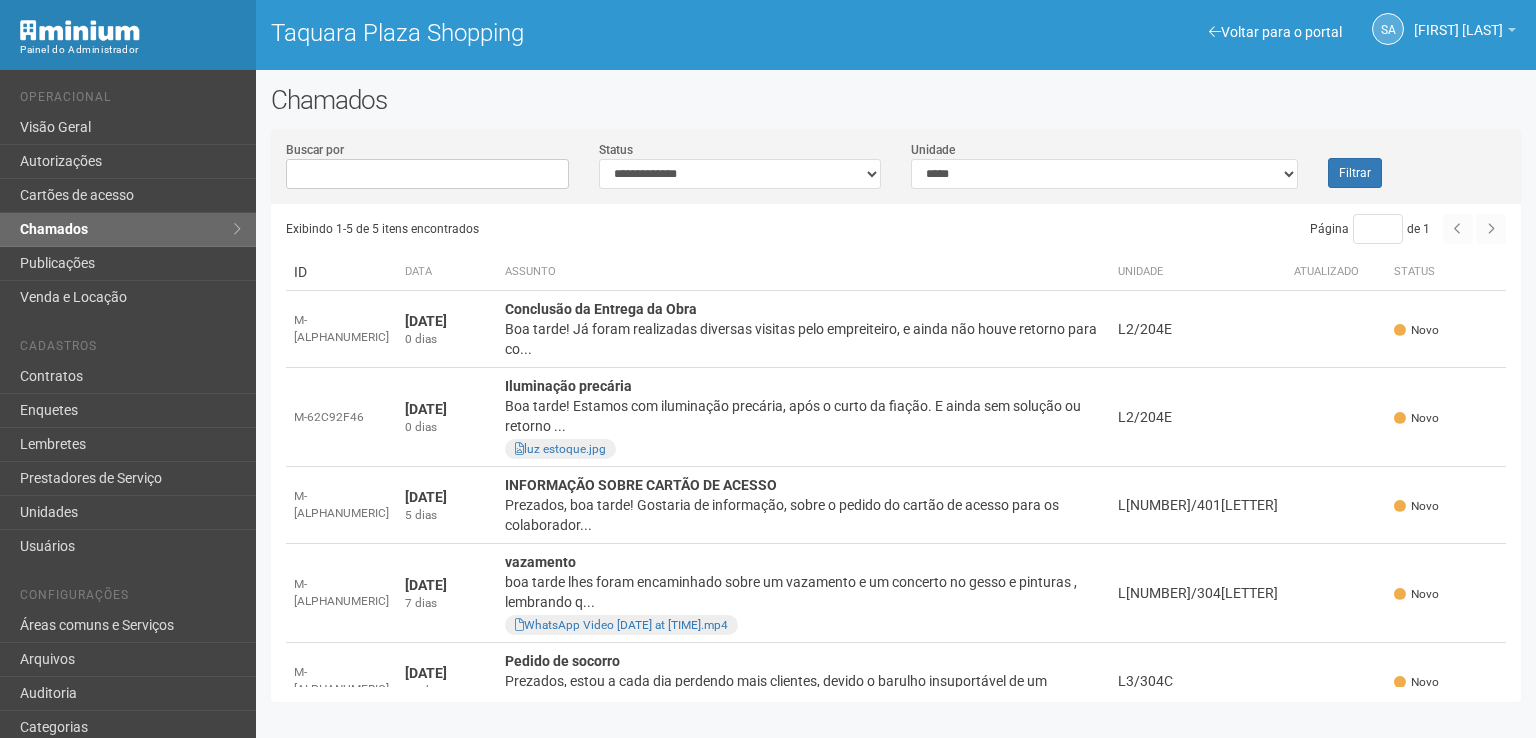 scroll, scrollTop: 0, scrollLeft: 0, axis: both 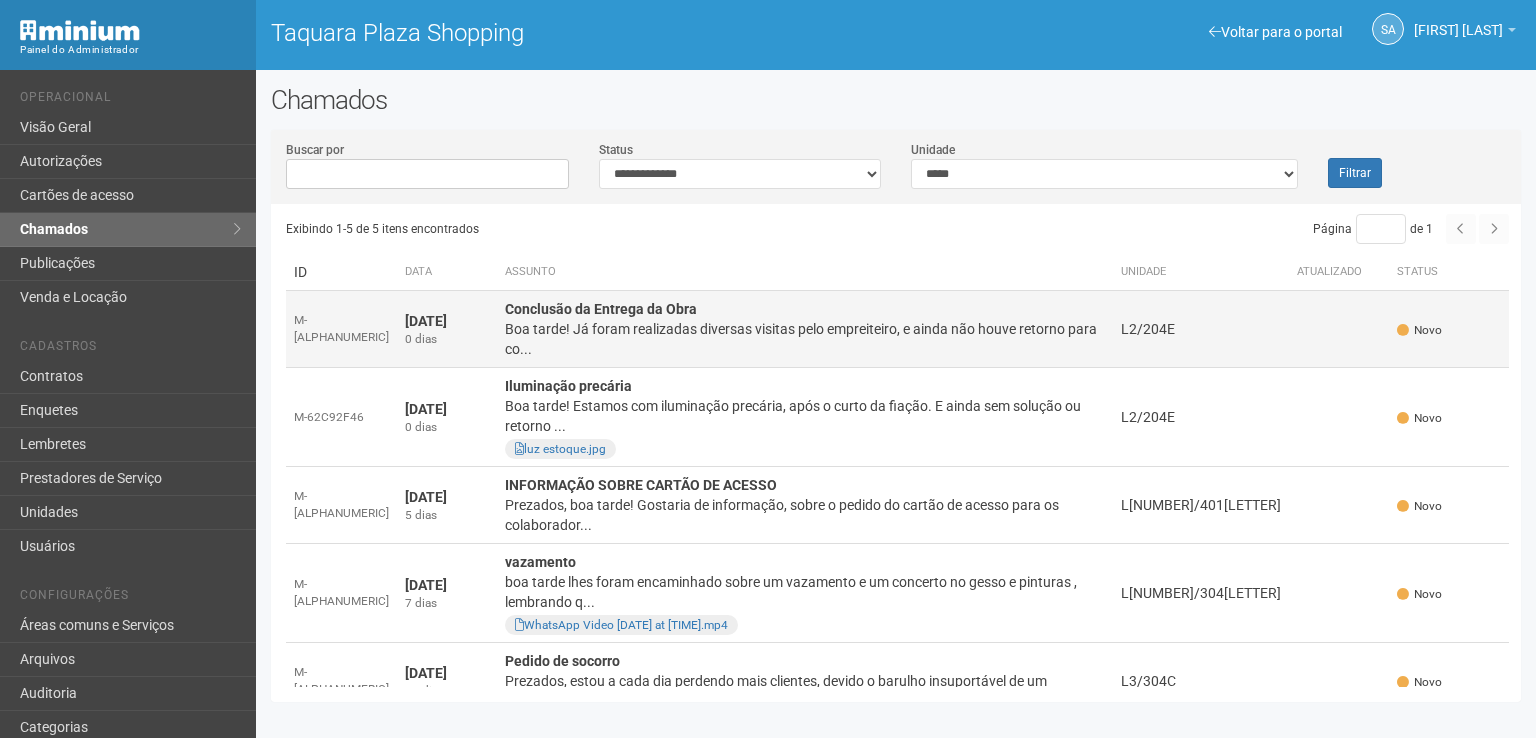 click on "Boa tarde!
Já foram realizadas diversas visitas pelo empreiteiro, e ainda não houve retorno para co..." at bounding box center [805, 339] 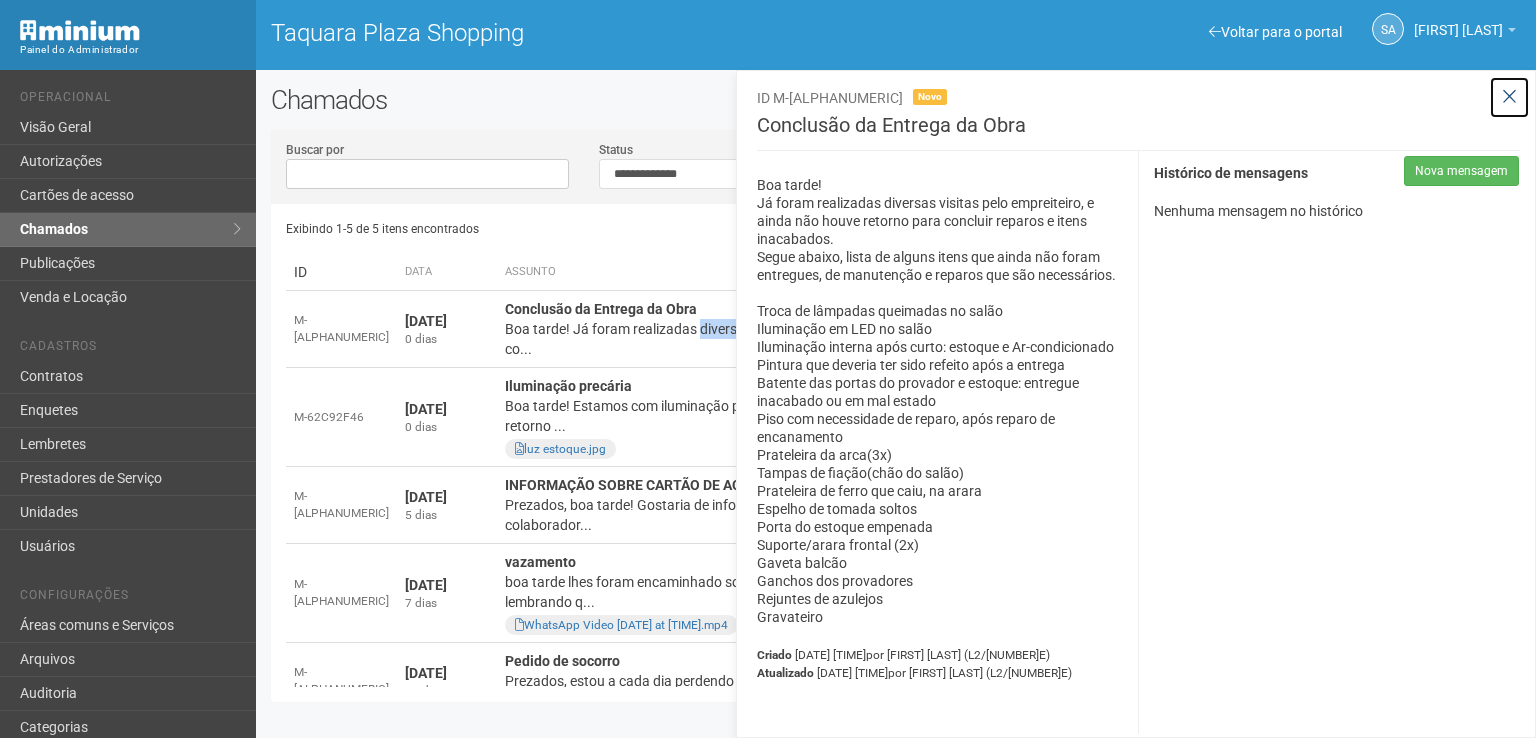 click at bounding box center [1509, 97] 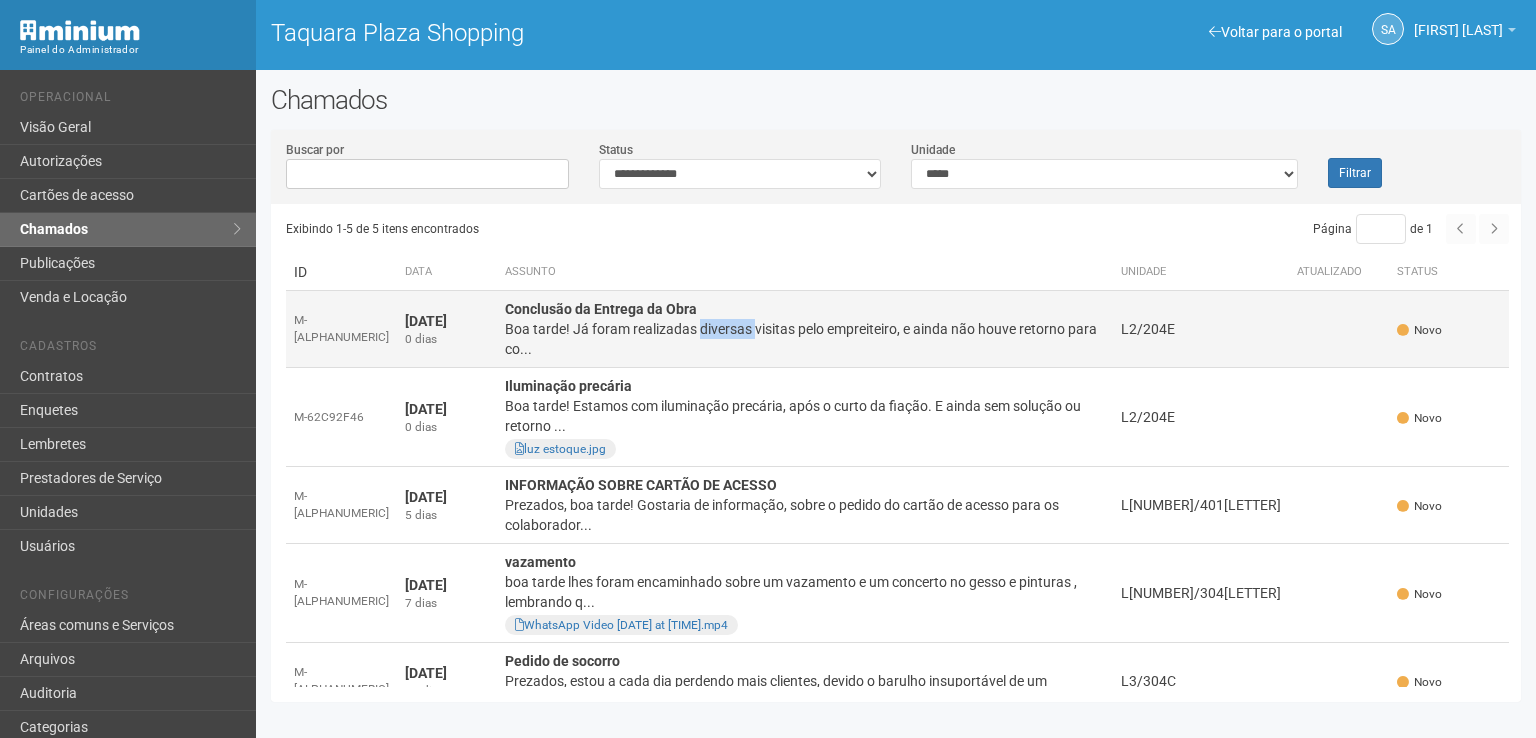 click on "L2/204E" at bounding box center (1201, 329) 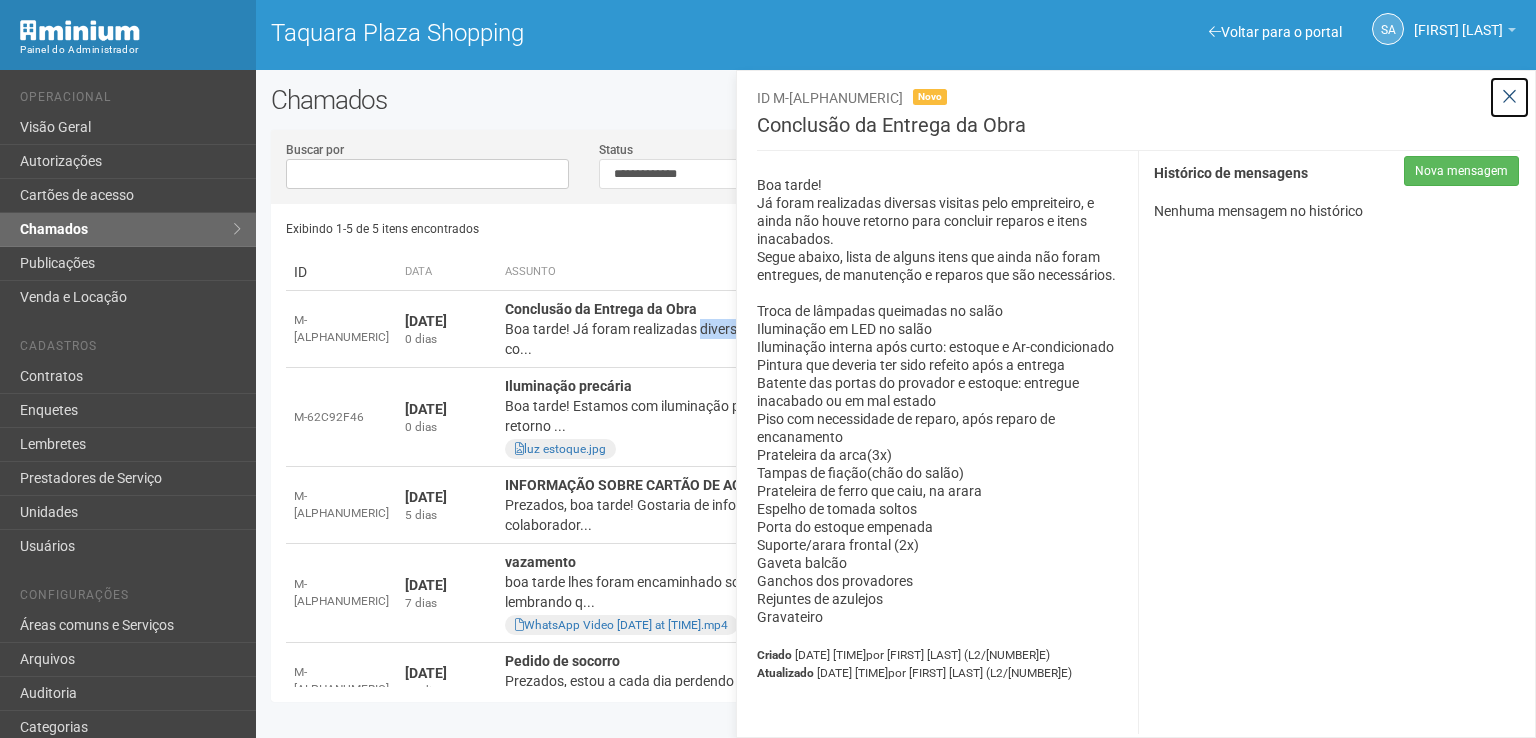 click at bounding box center (1509, 97) 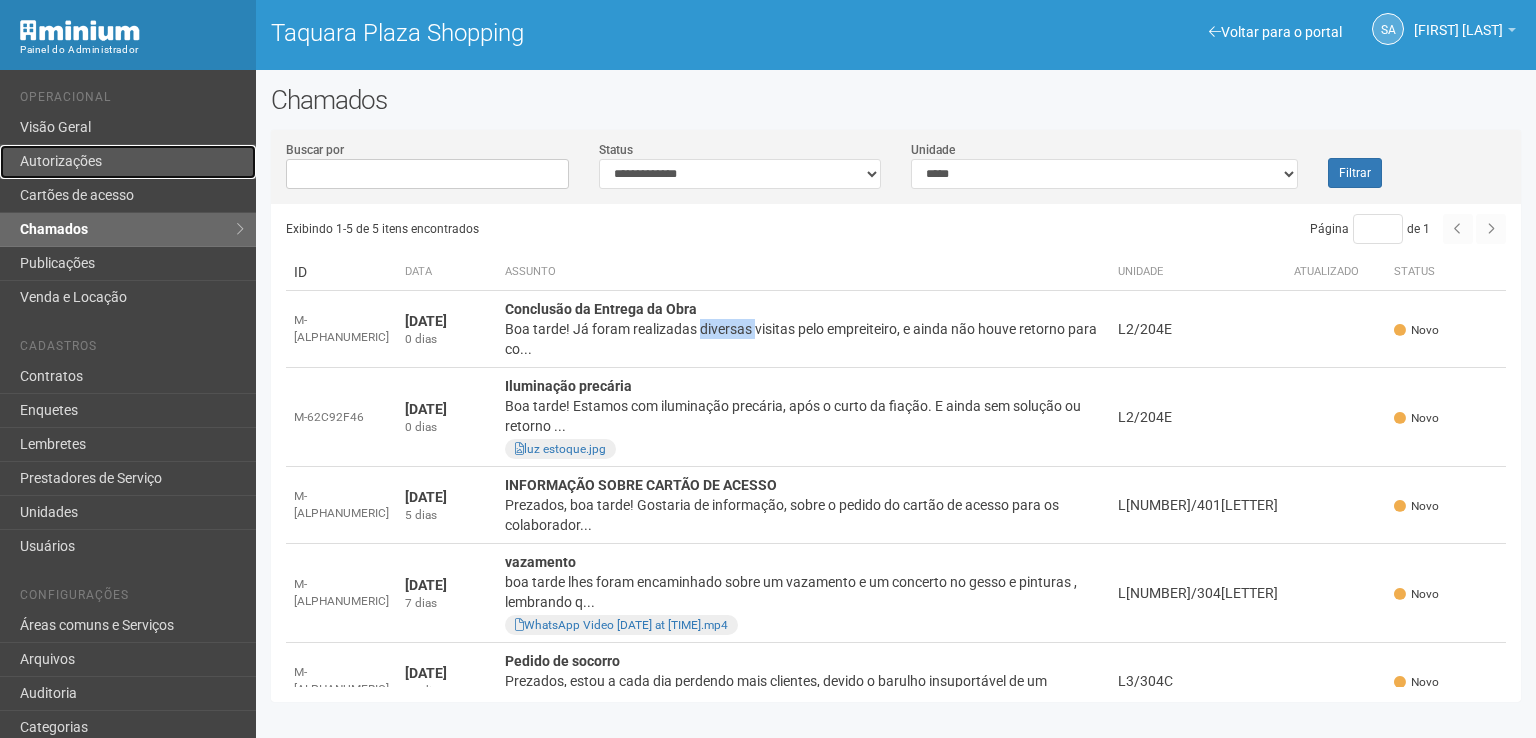 click on "Autorizações" at bounding box center [128, 162] 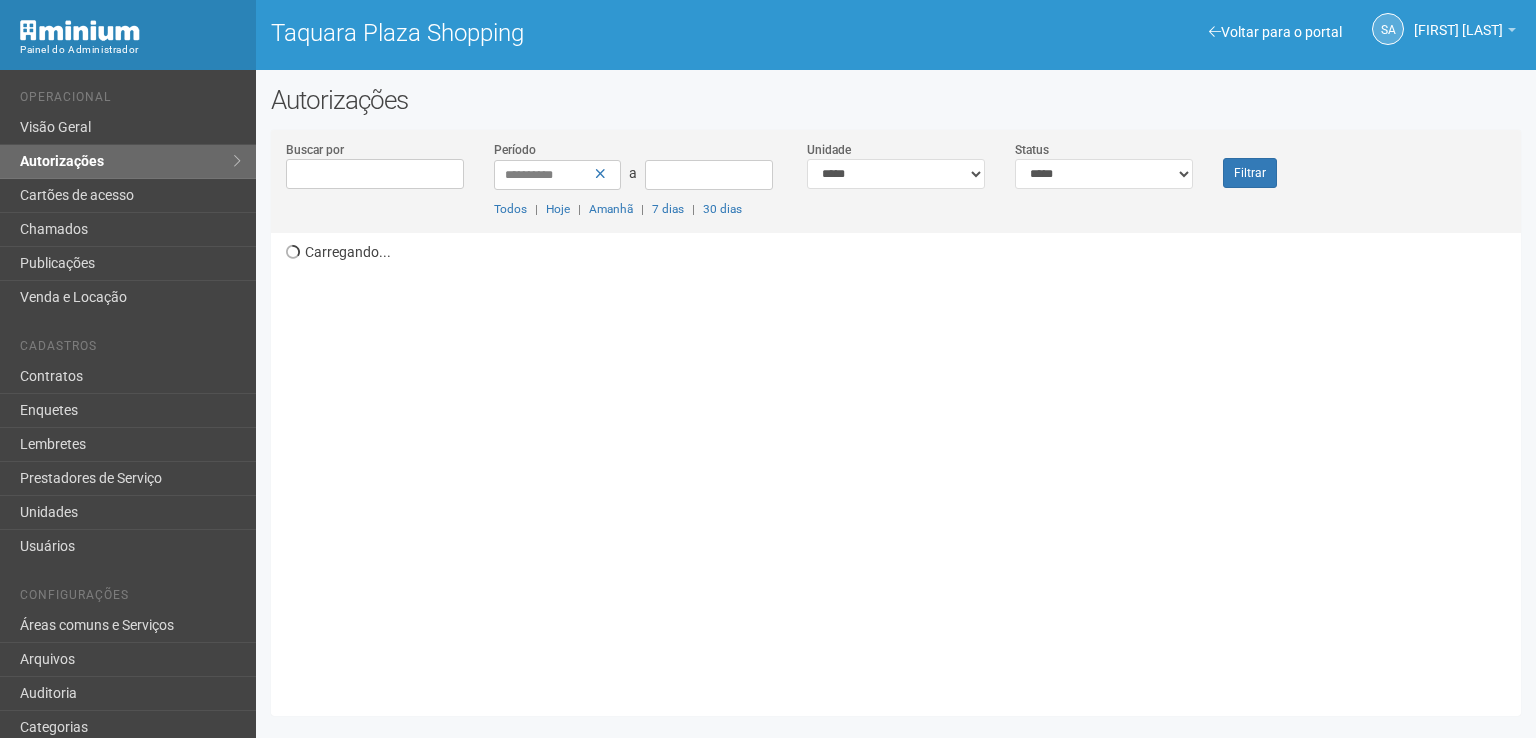 scroll, scrollTop: 0, scrollLeft: 0, axis: both 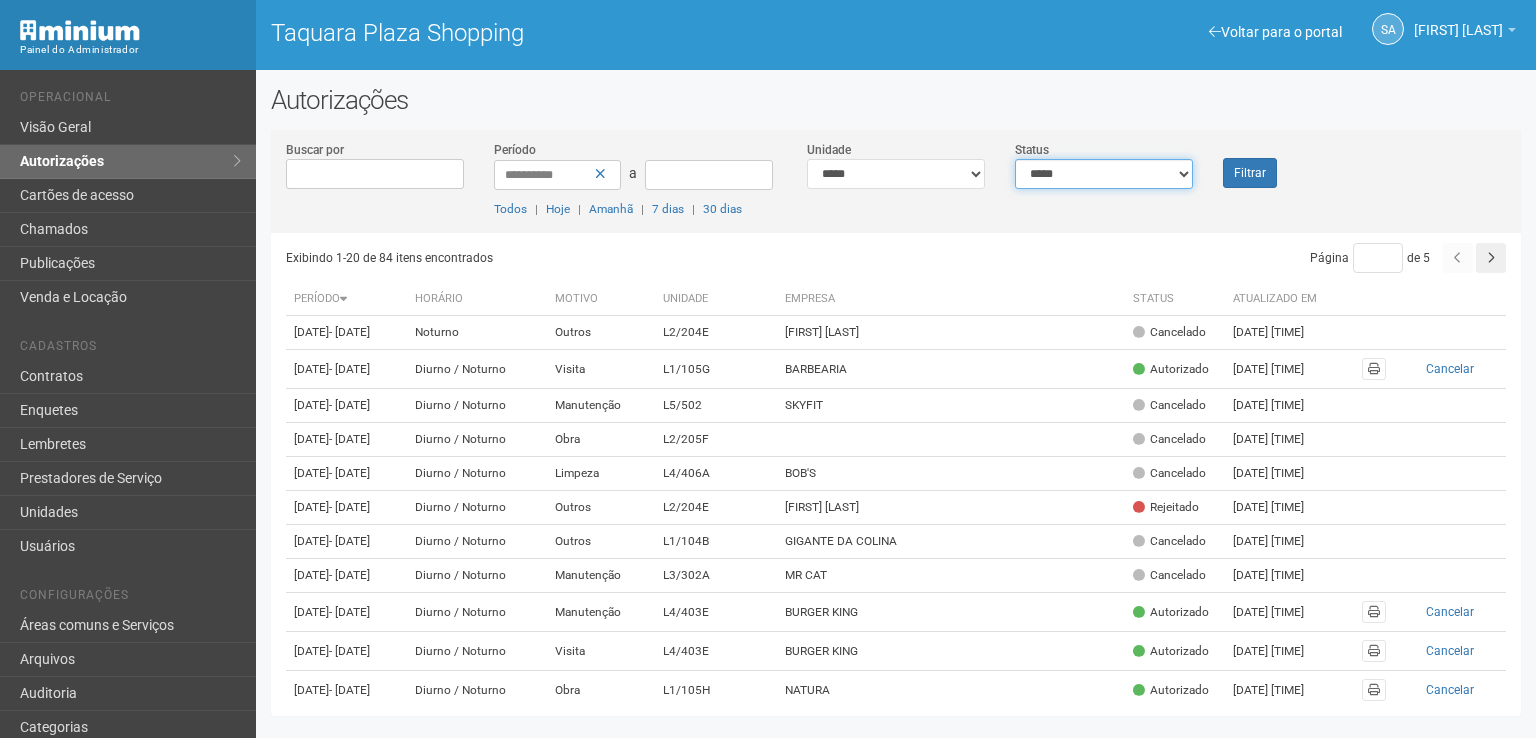 click on "**********" at bounding box center [1104, 174] 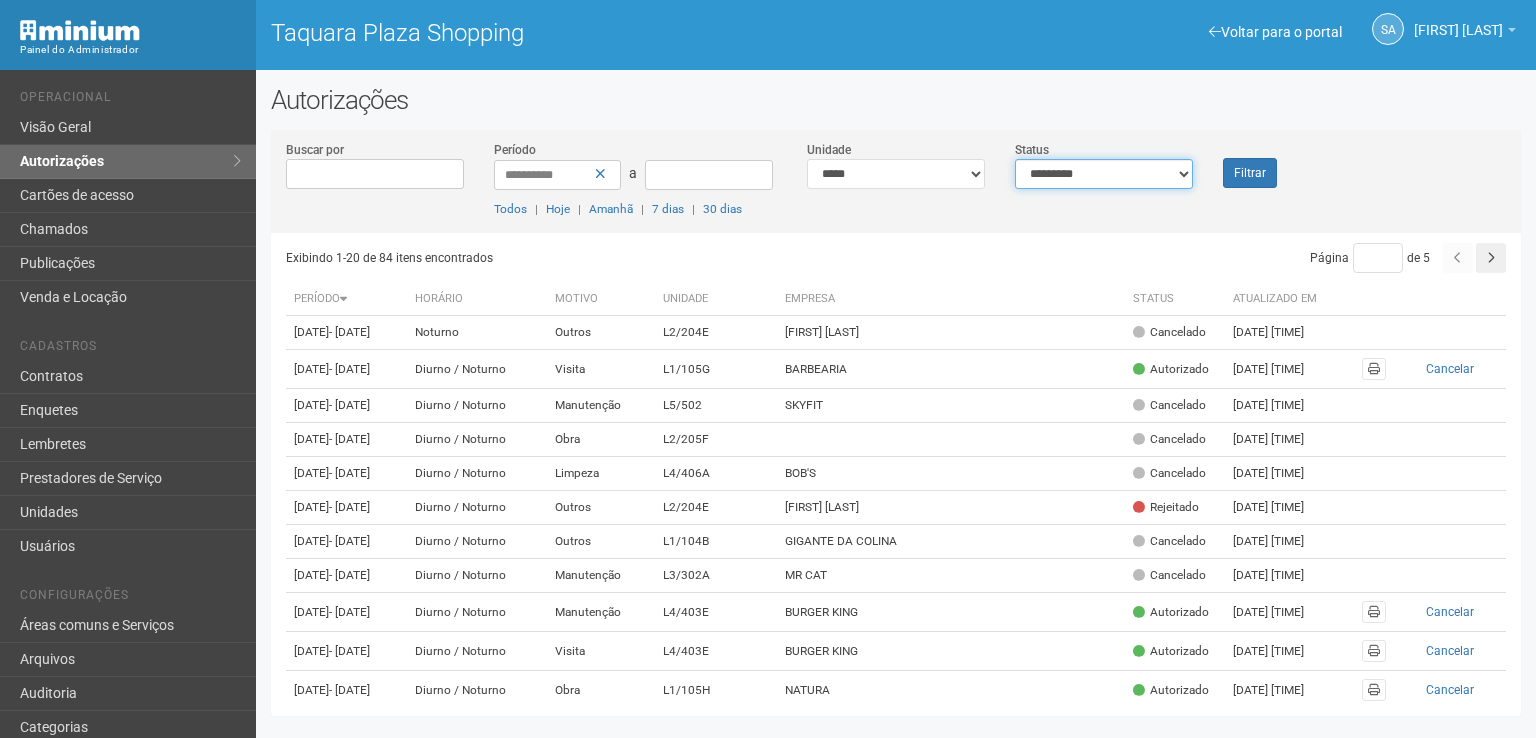 click on "**********" at bounding box center (1104, 174) 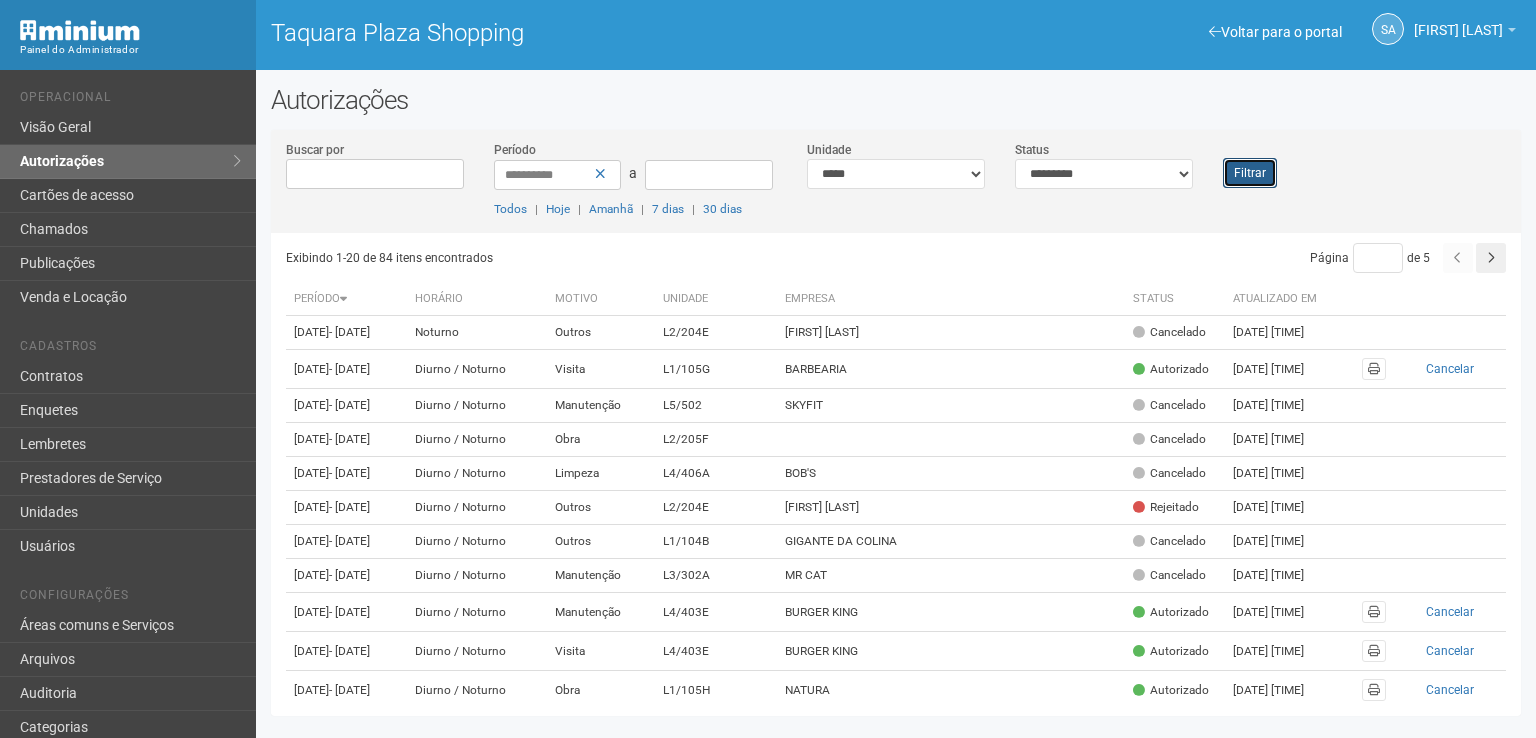 click on "Filtrar" at bounding box center [1250, 173] 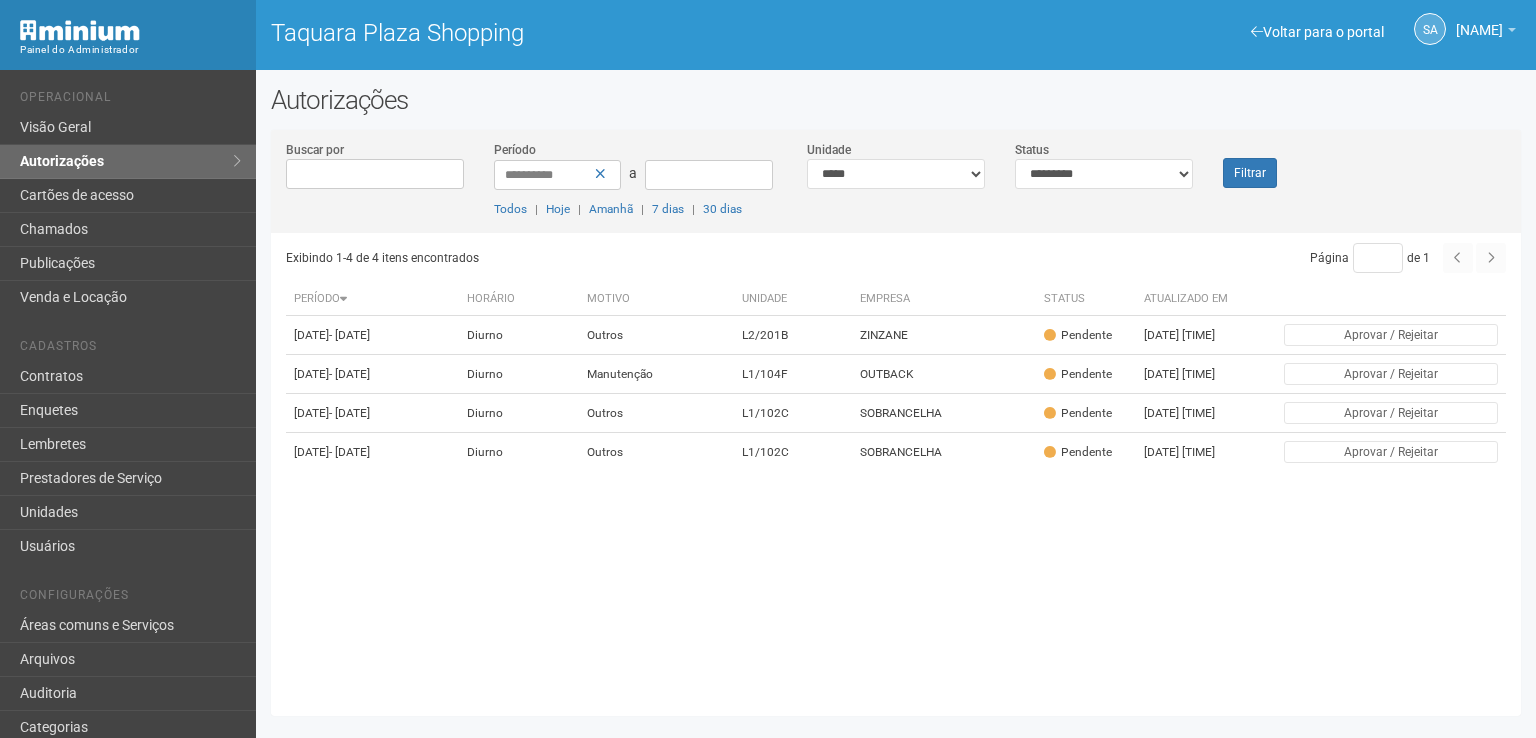 scroll, scrollTop: 0, scrollLeft: 0, axis: both 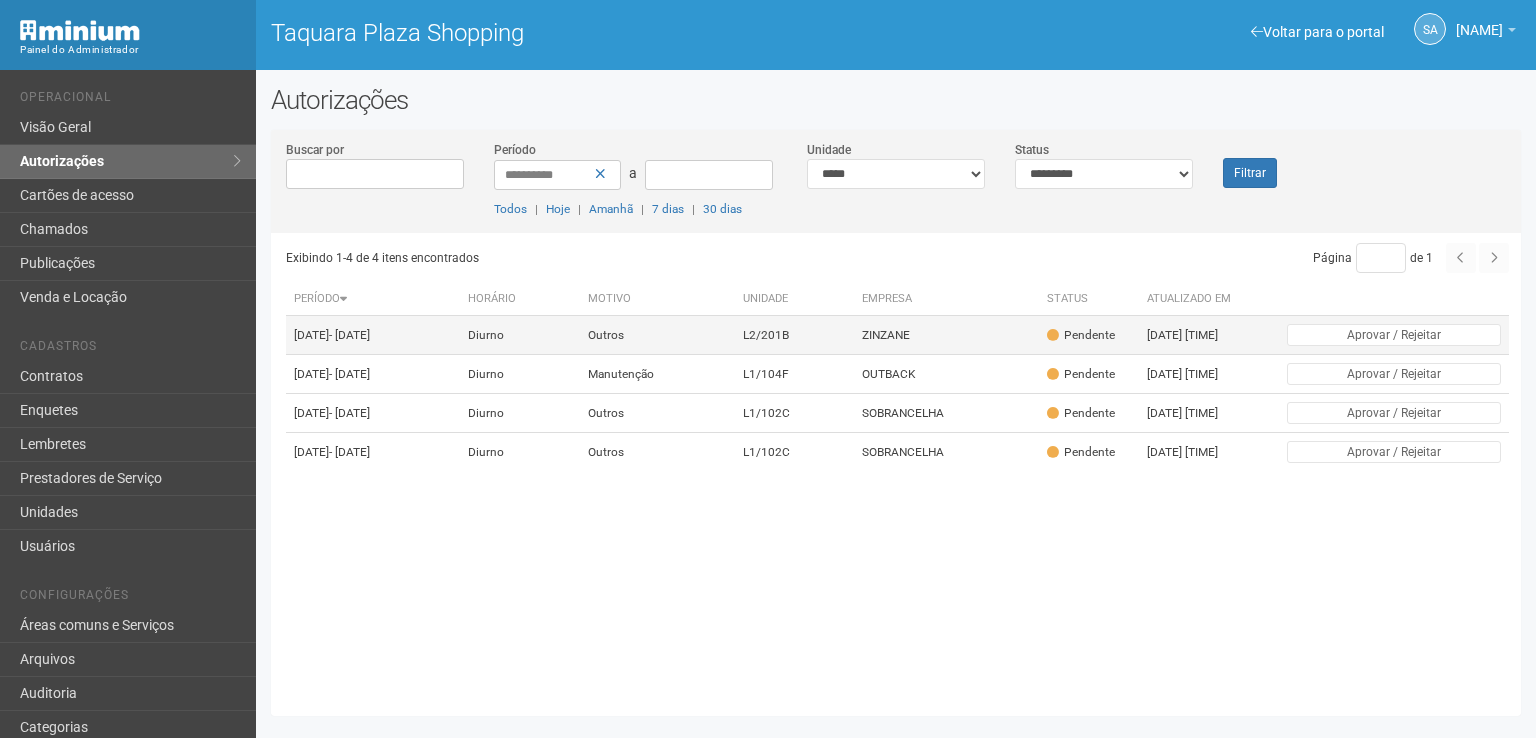 click on "ZINZANE" at bounding box center (946, 335) 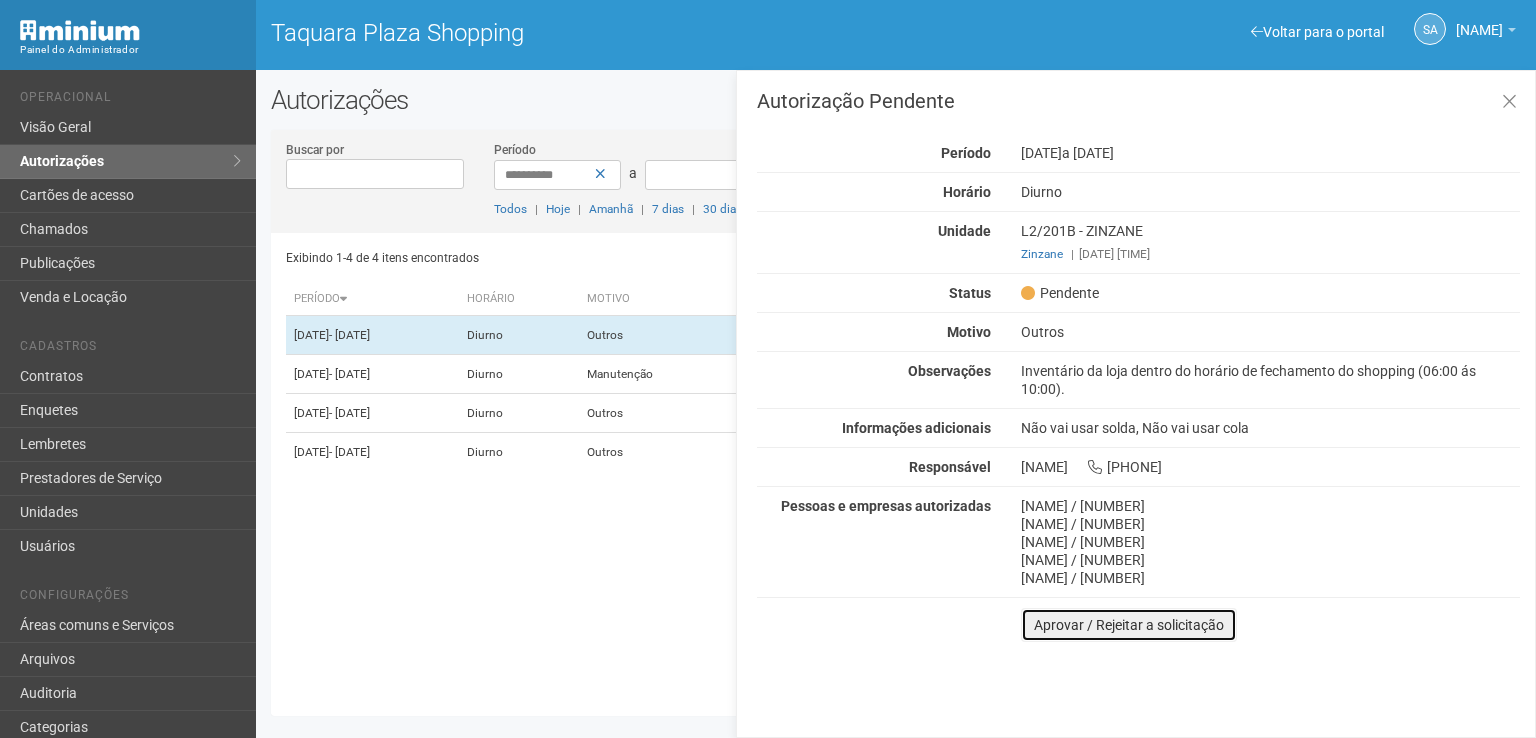 click on "Aprovar / Rejeitar a solicitação" at bounding box center (1129, 625) 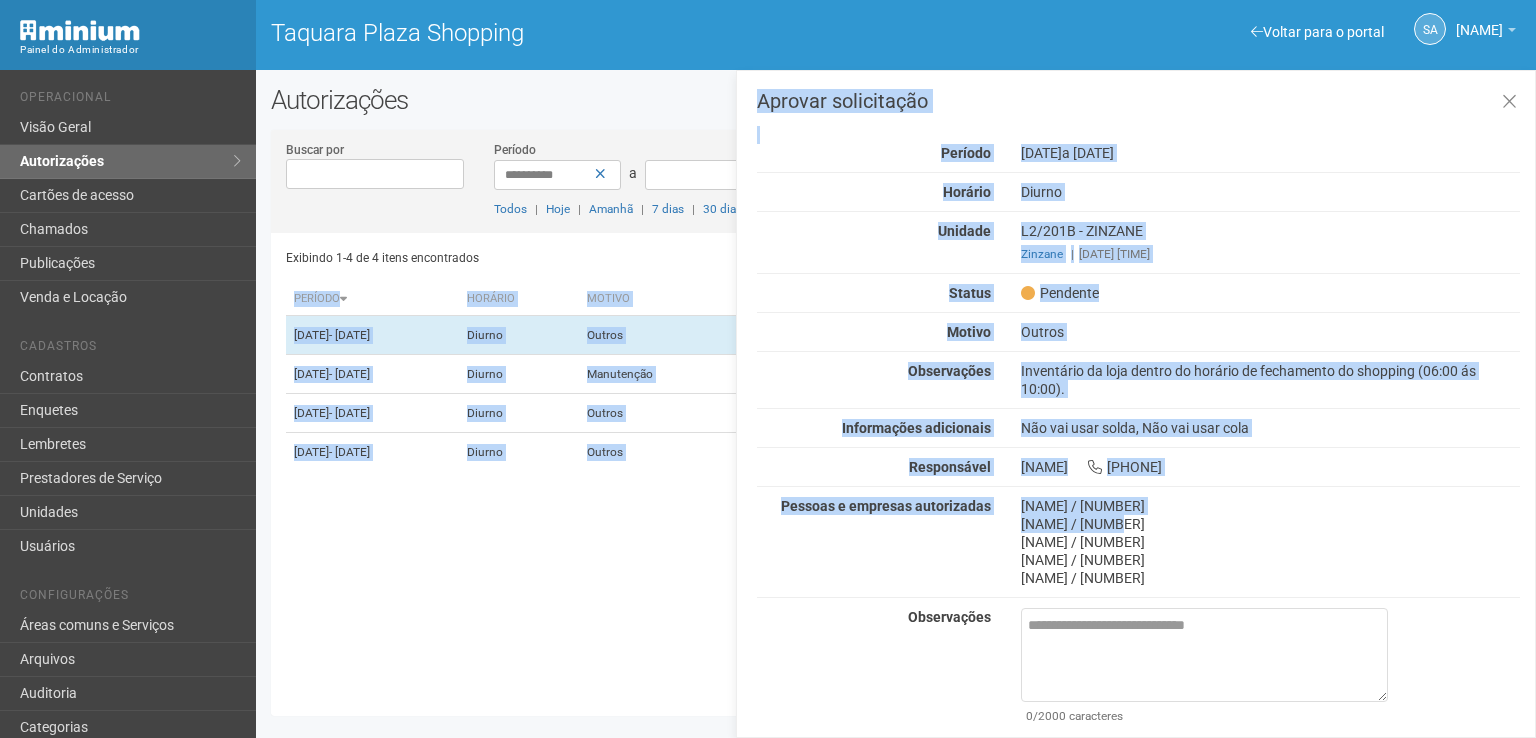 scroll, scrollTop: 44, scrollLeft: 0, axis: vertical 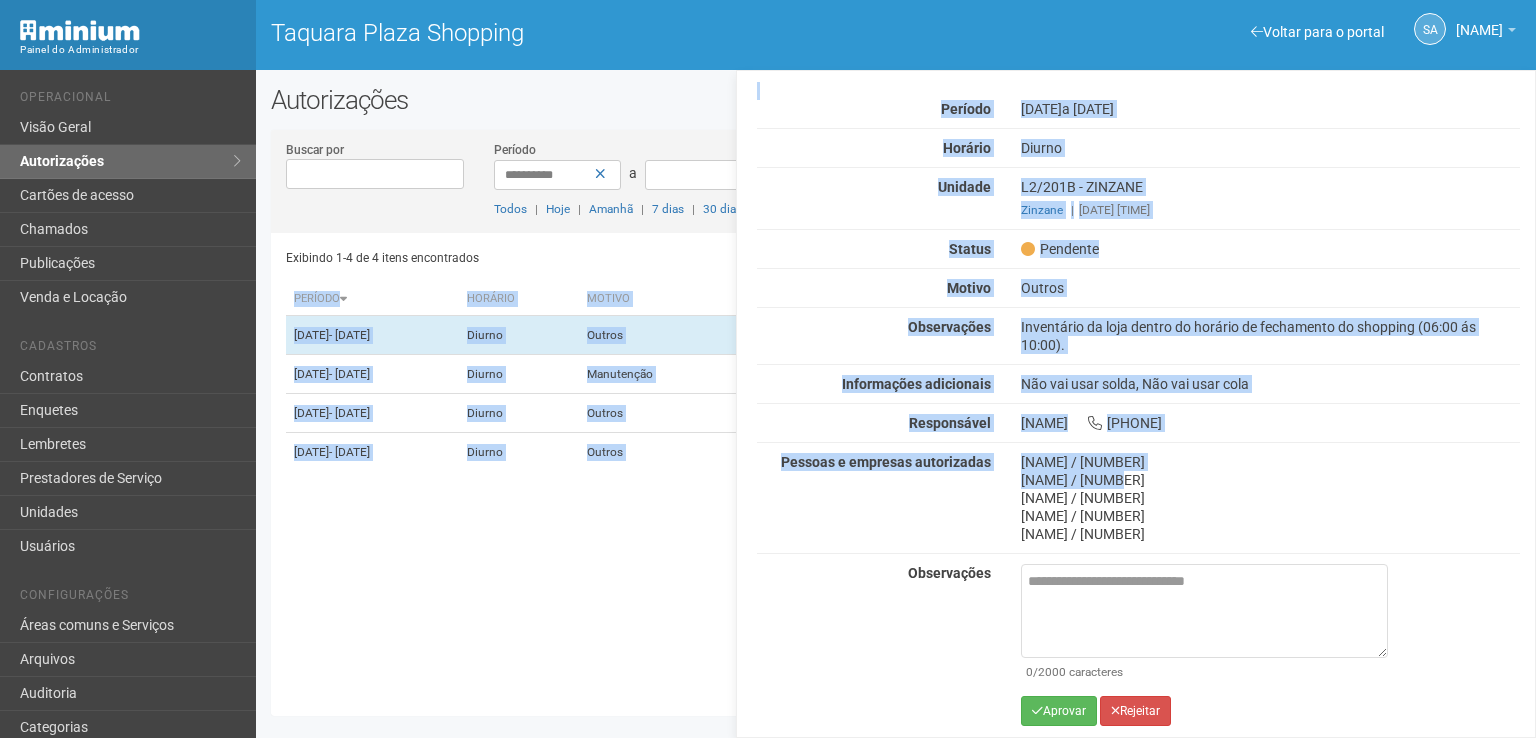 drag, startPoint x: 1132, startPoint y: 527, endPoint x: 1120, endPoint y: 776, distance: 249.28899 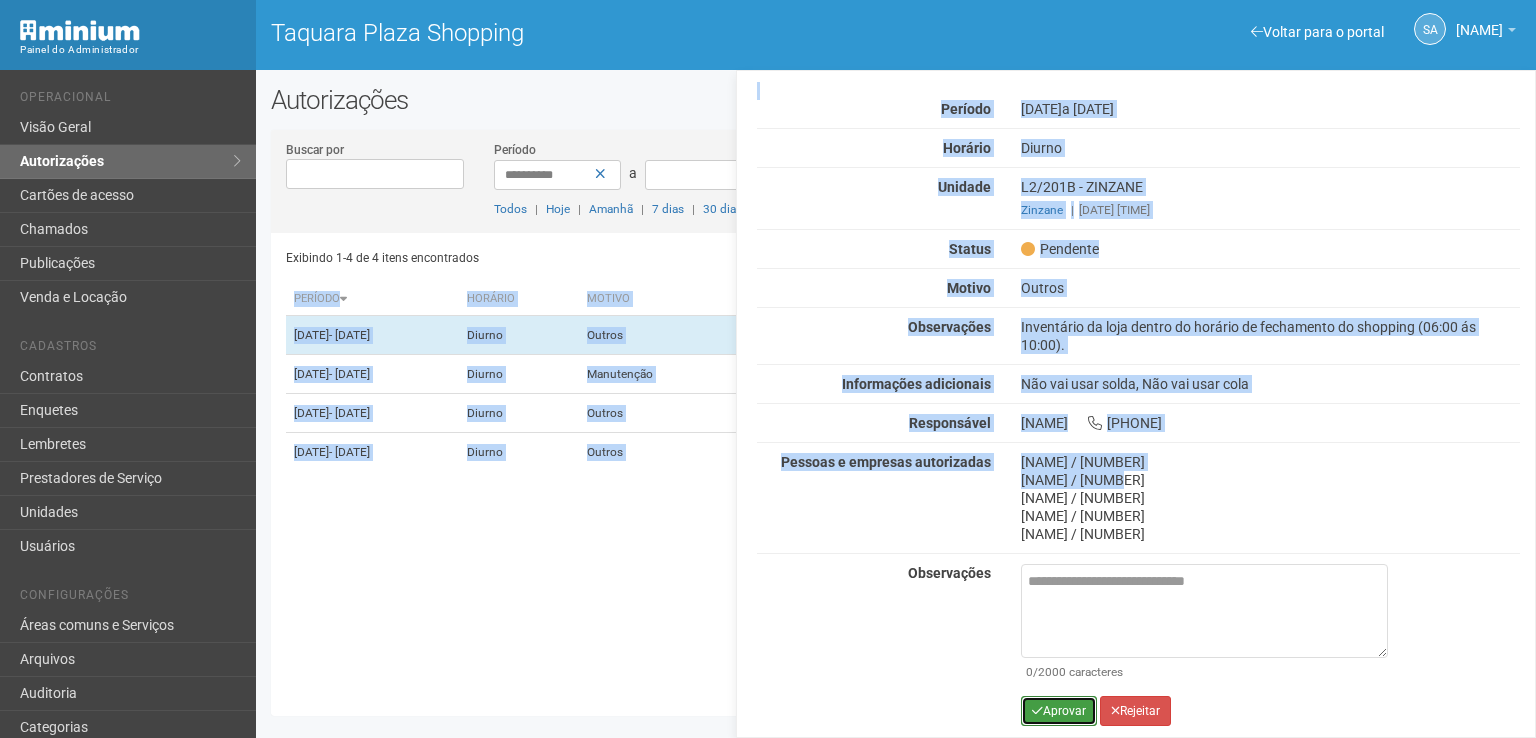 click on "Aprovar" at bounding box center [1059, 711] 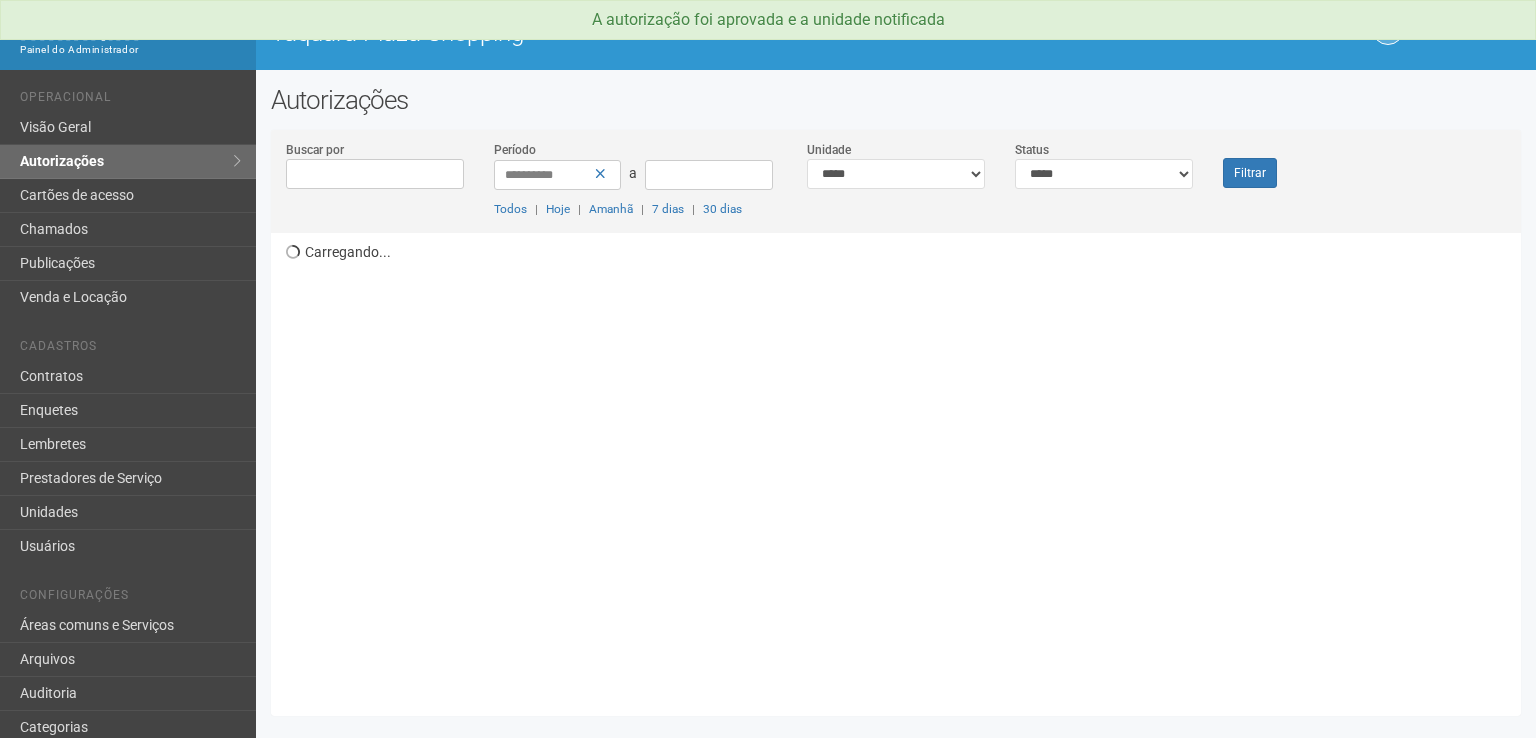scroll, scrollTop: 0, scrollLeft: 0, axis: both 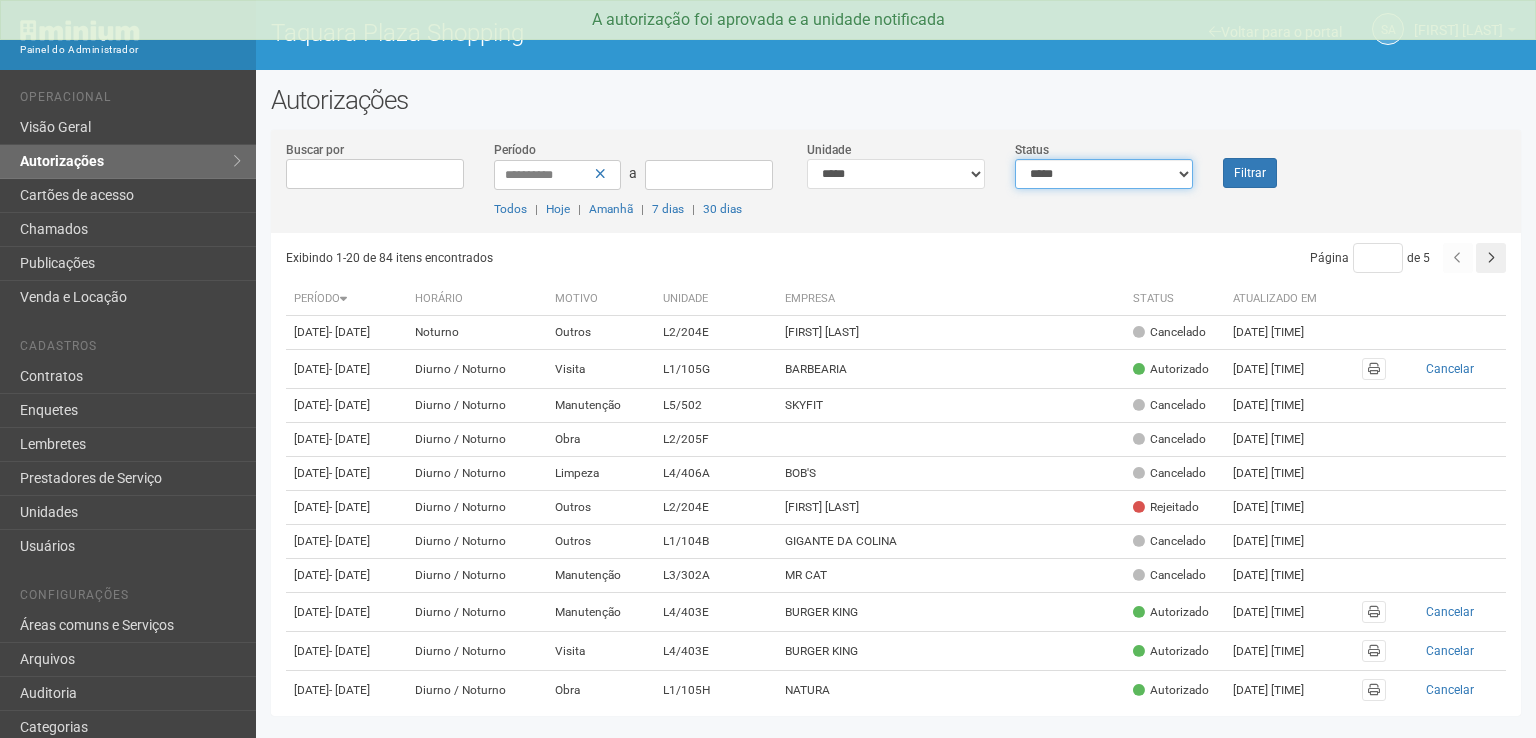 click on "**********" at bounding box center (1104, 174) 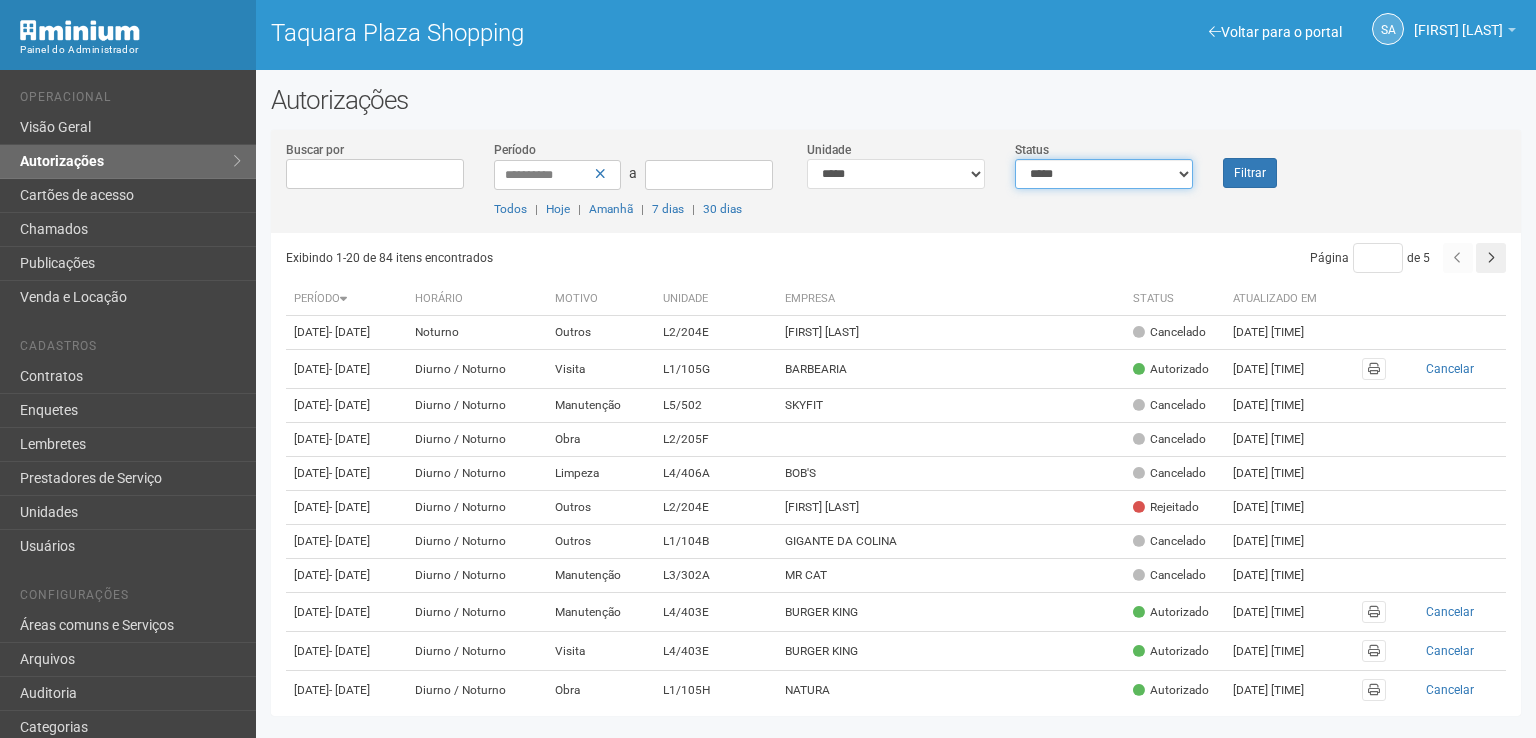 select on "*" 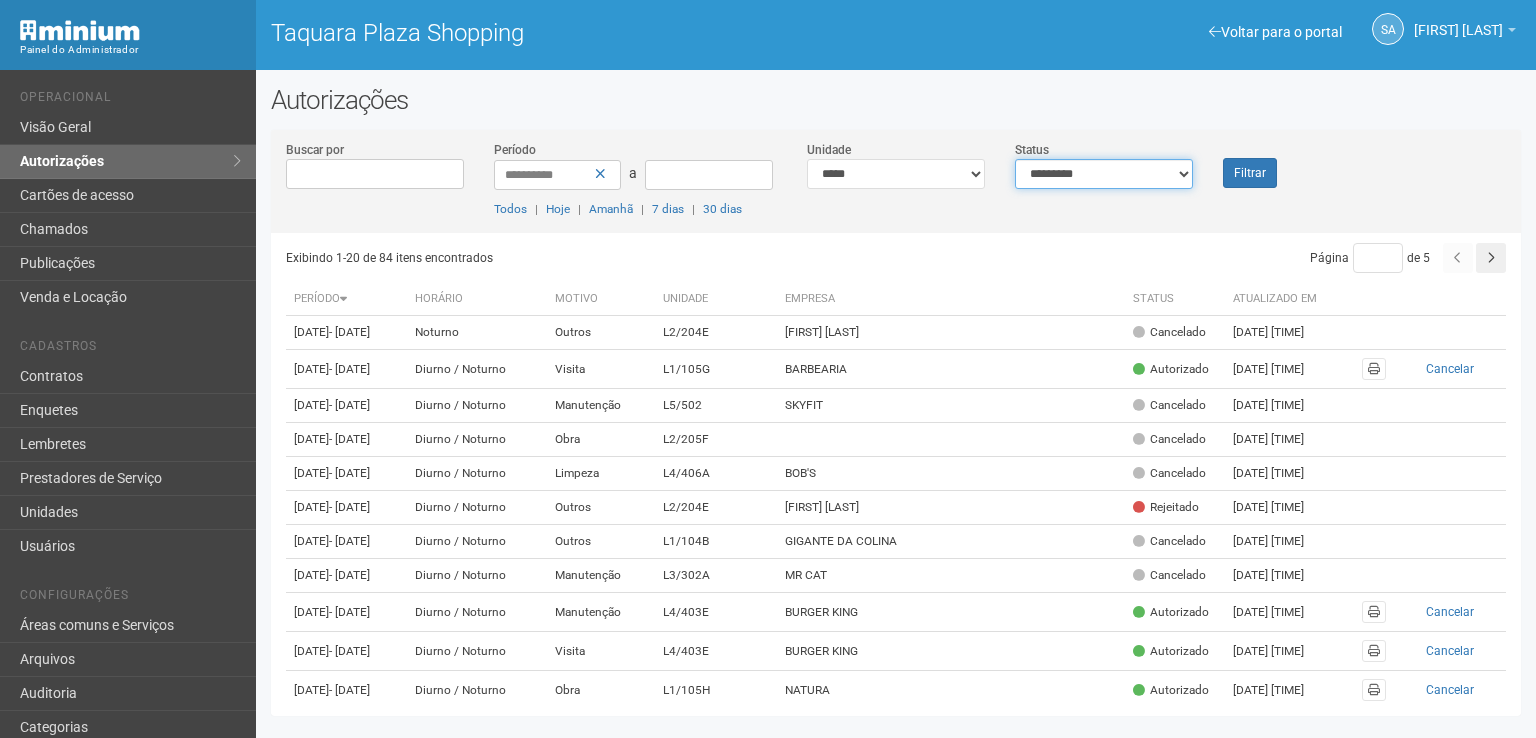 click on "**********" at bounding box center [1104, 174] 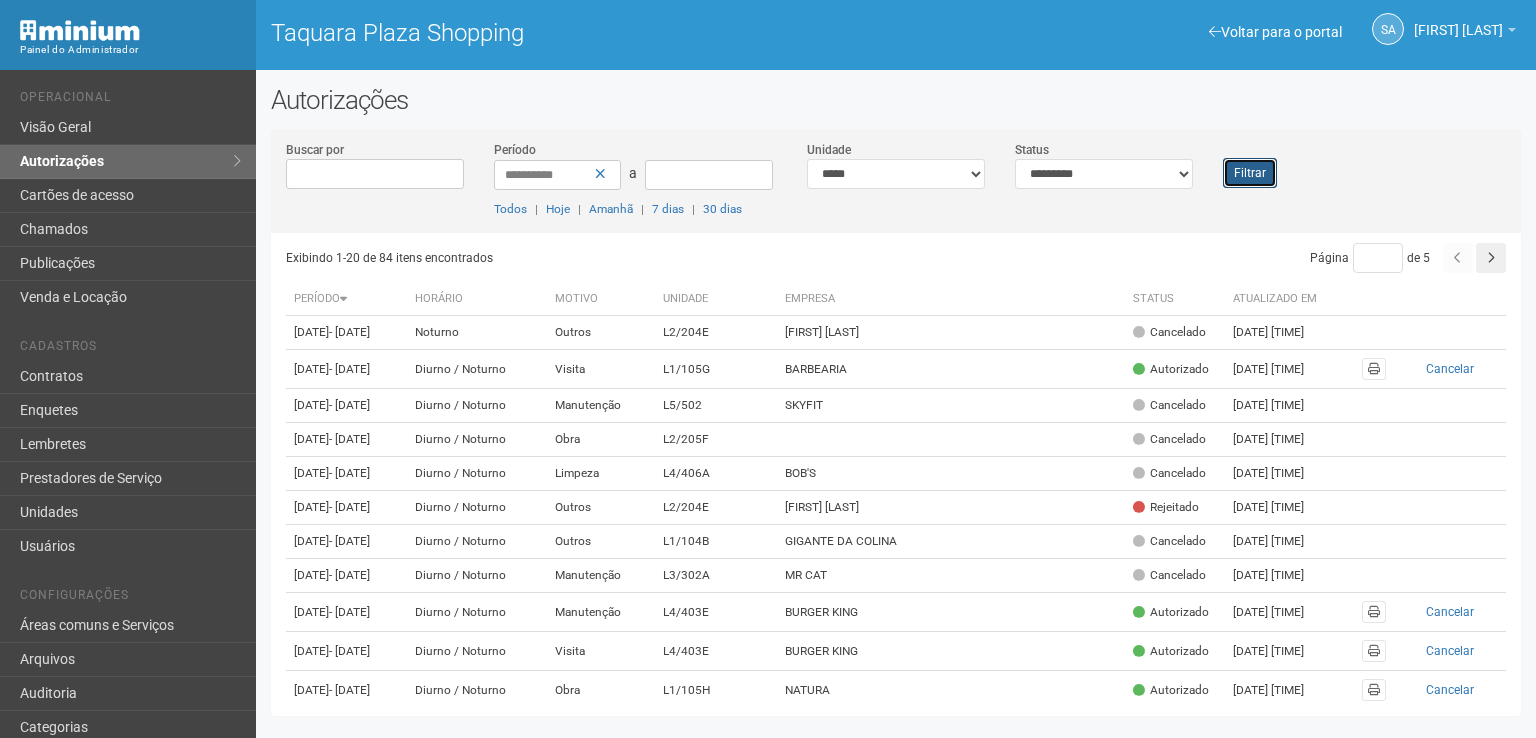 click on "Filtrar" at bounding box center (1250, 173) 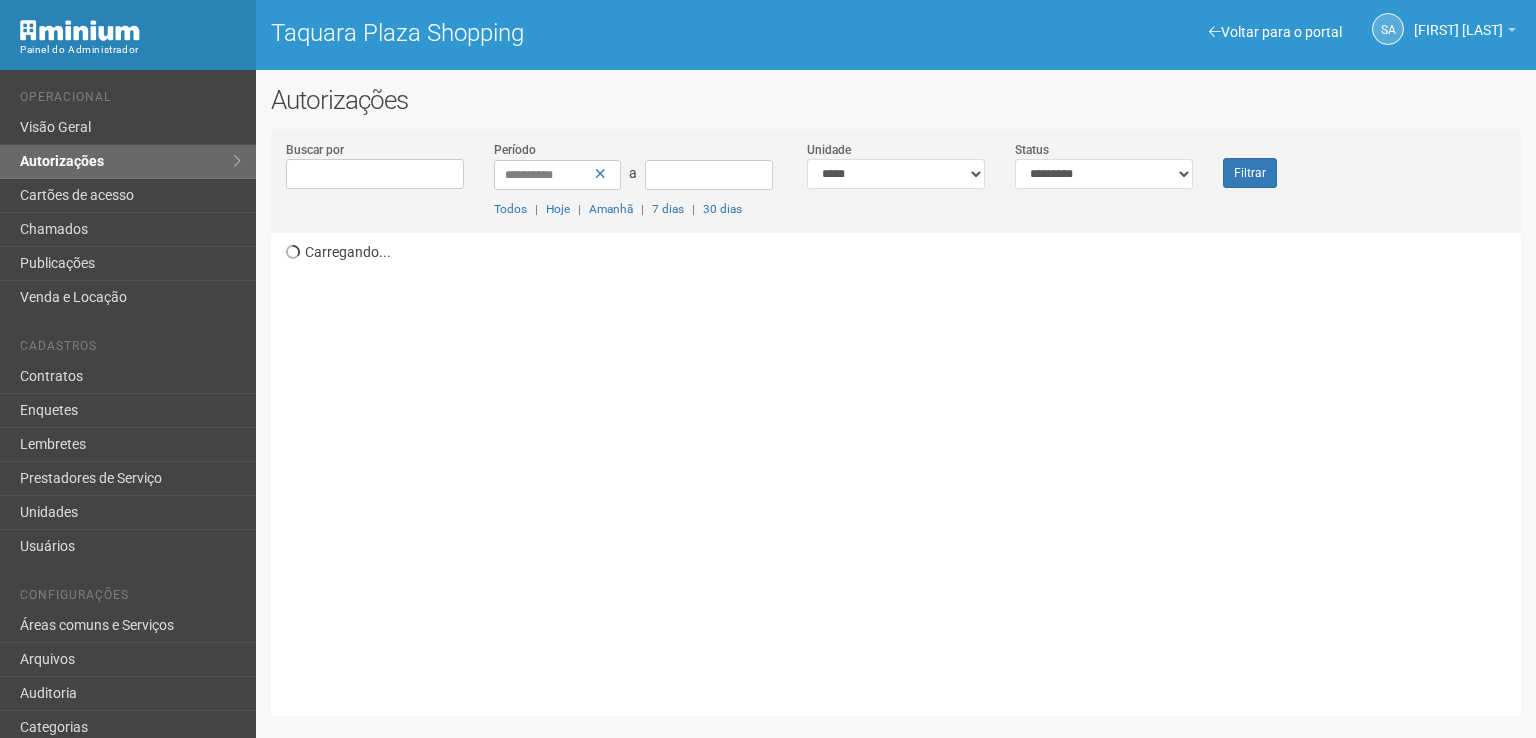 scroll, scrollTop: 0, scrollLeft: 0, axis: both 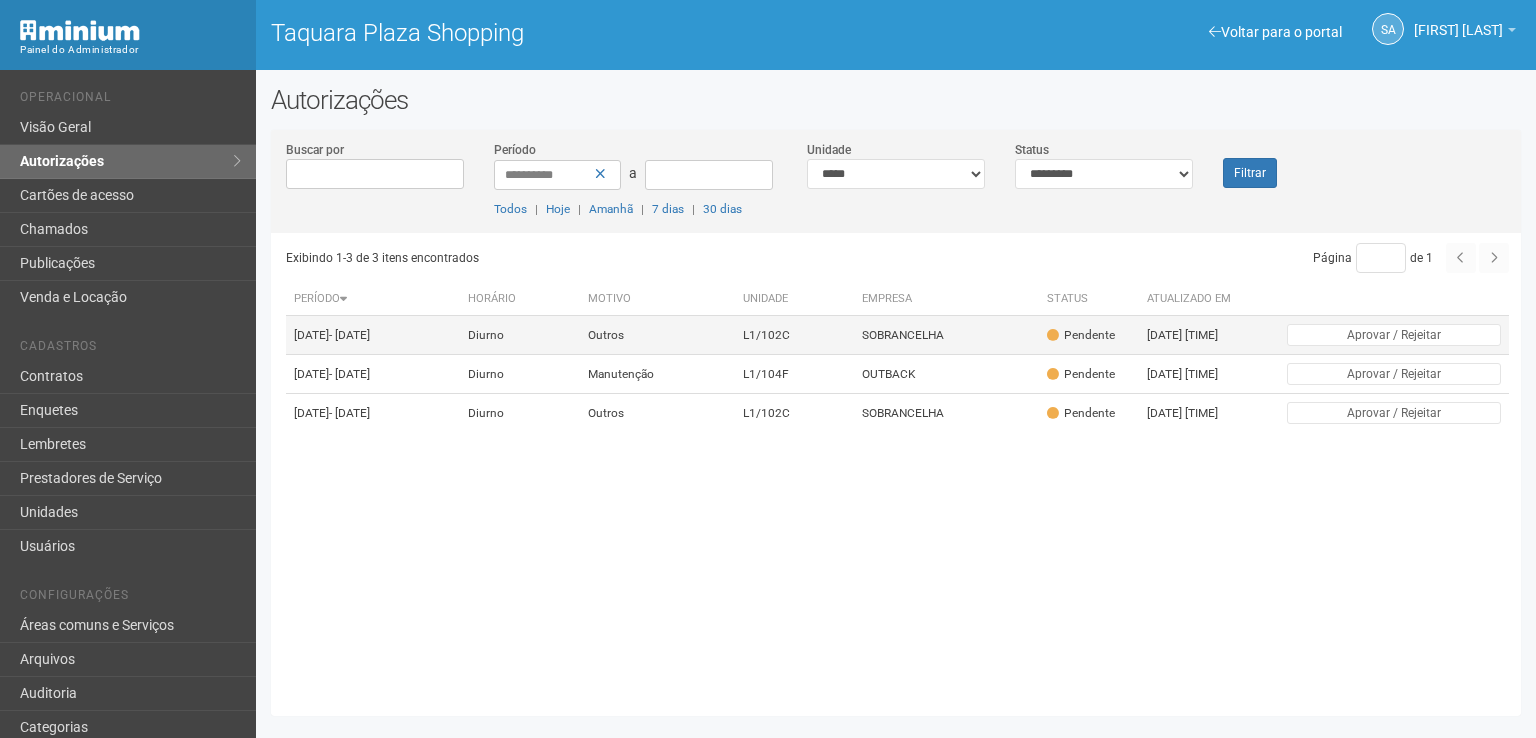 click on "SOBRANCELHA" at bounding box center [946, 335] 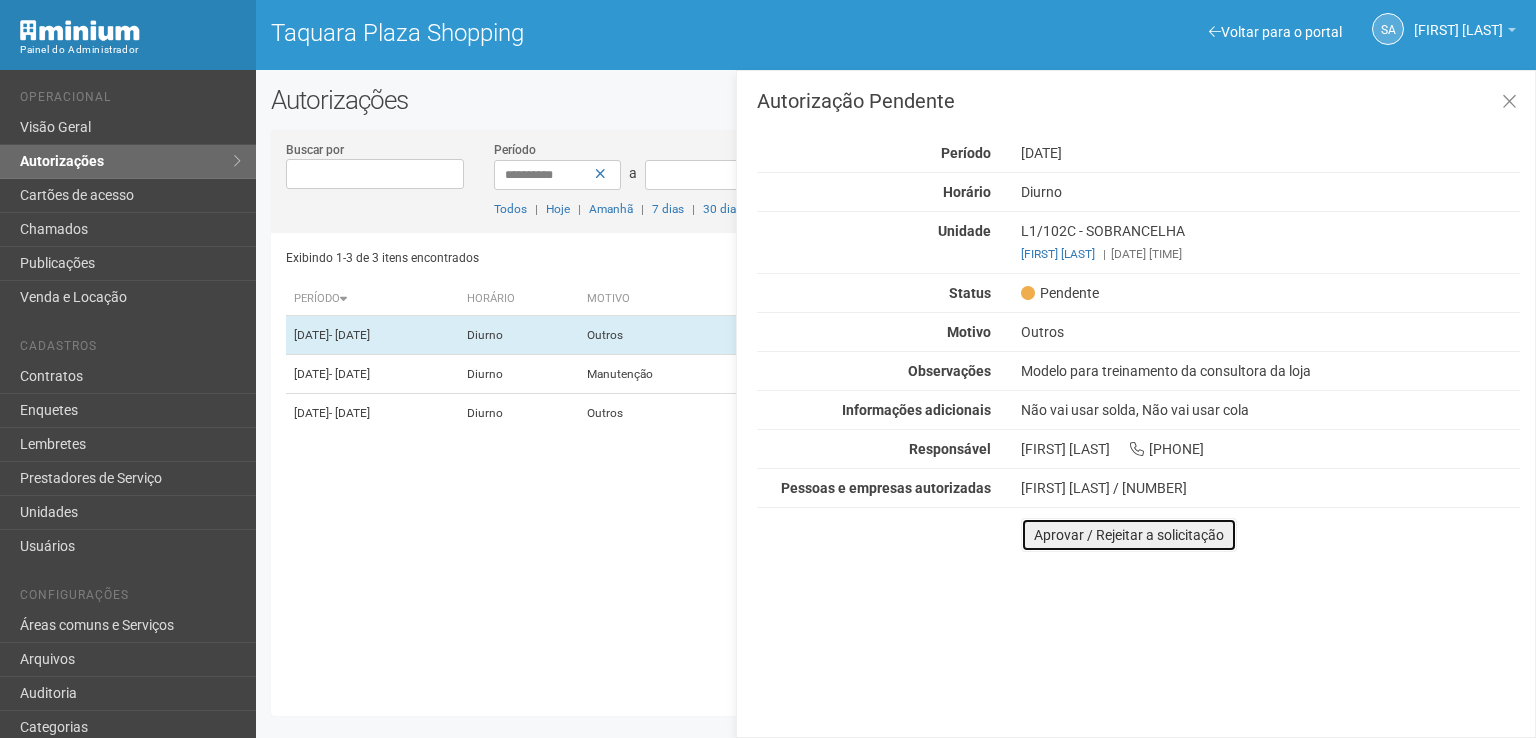 click on "Aprovar / Rejeitar a solicitação" at bounding box center (1129, 535) 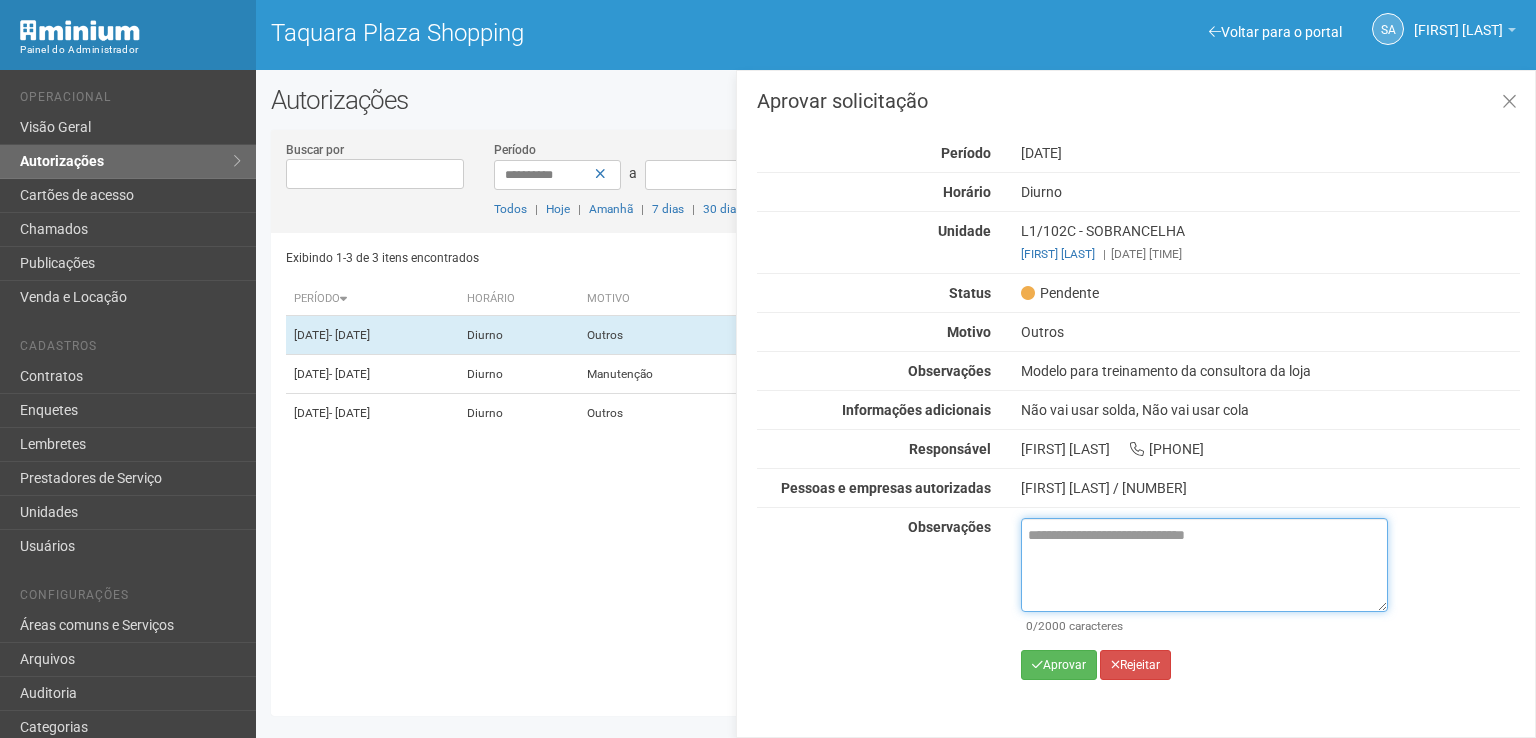 click at bounding box center [1204, 565] 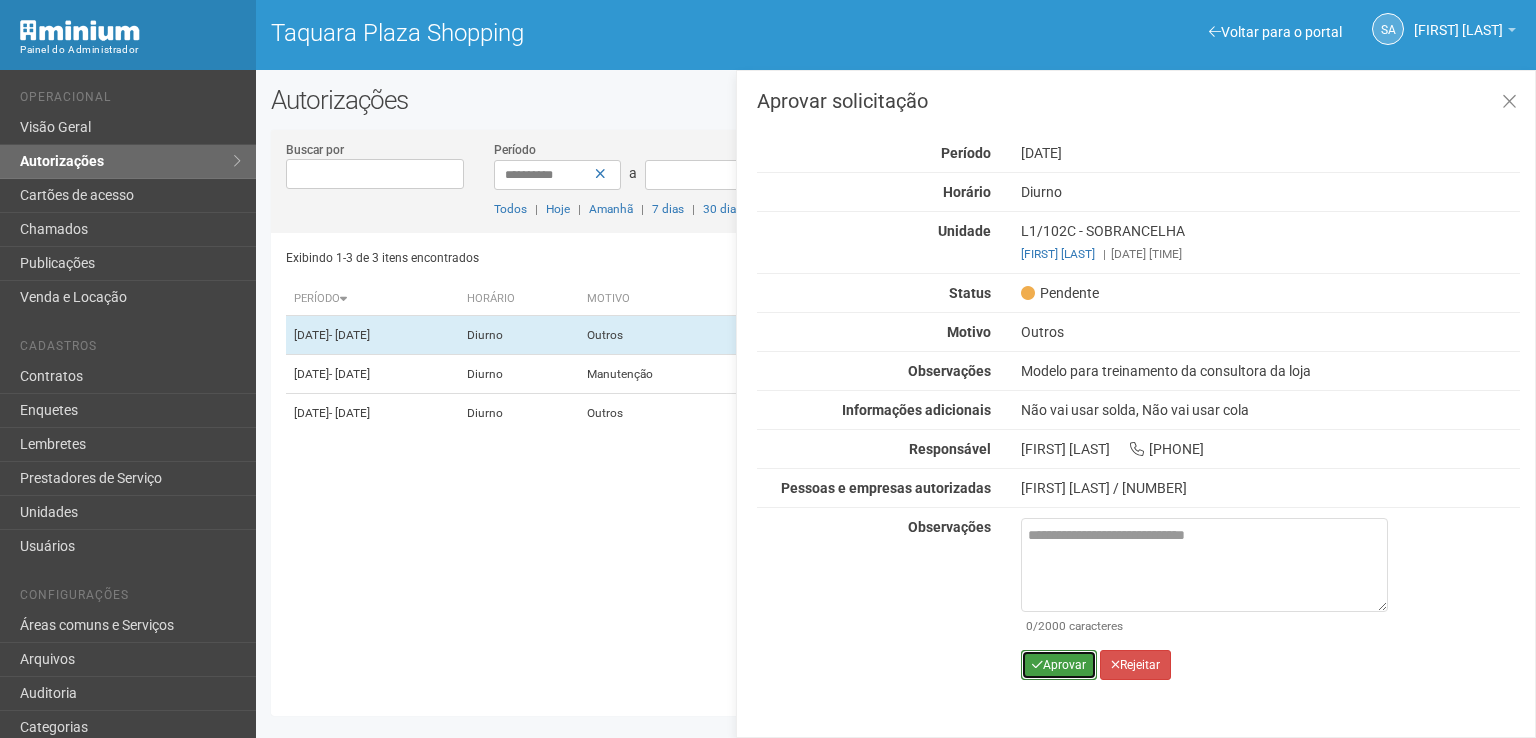 click on "Aprovar" at bounding box center (1059, 665) 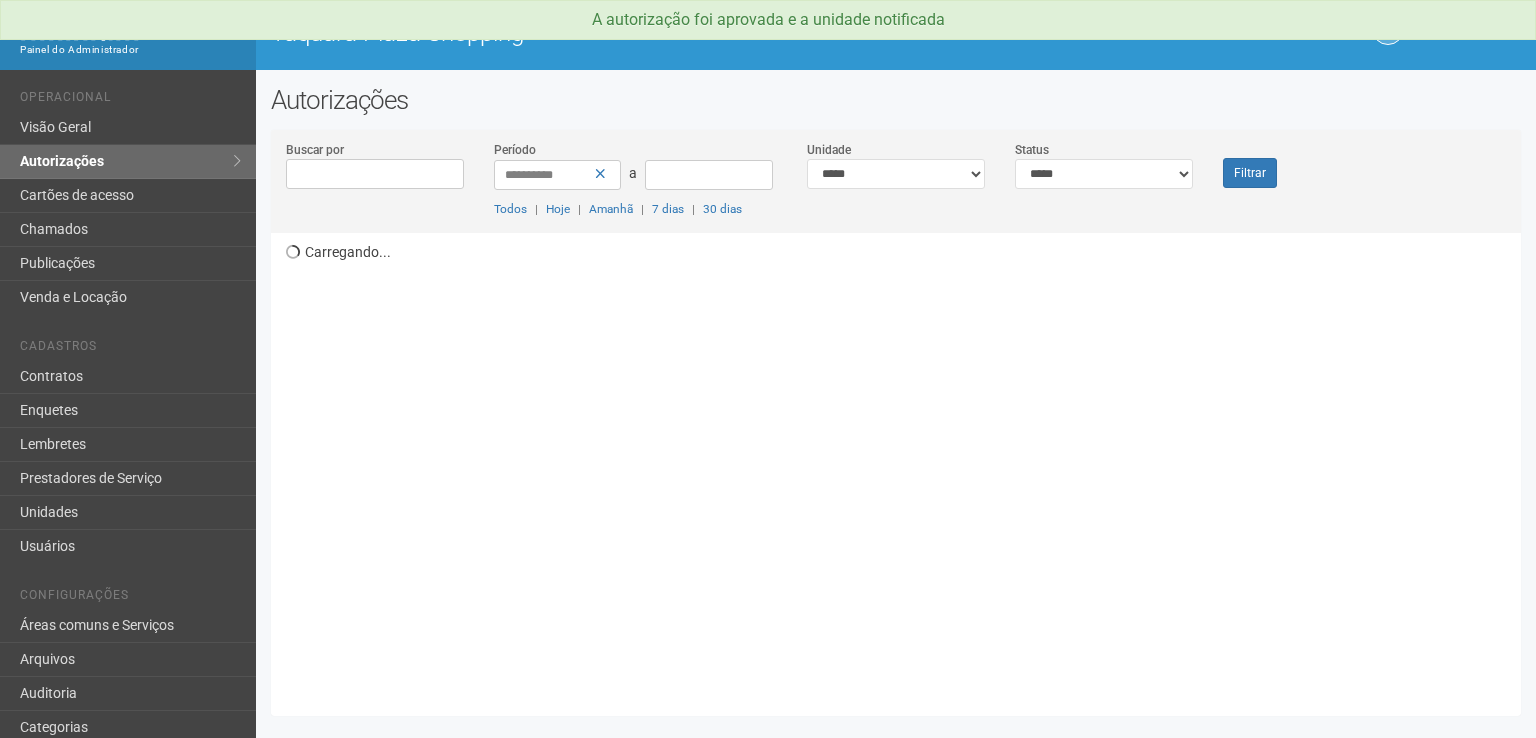 scroll, scrollTop: 0, scrollLeft: 0, axis: both 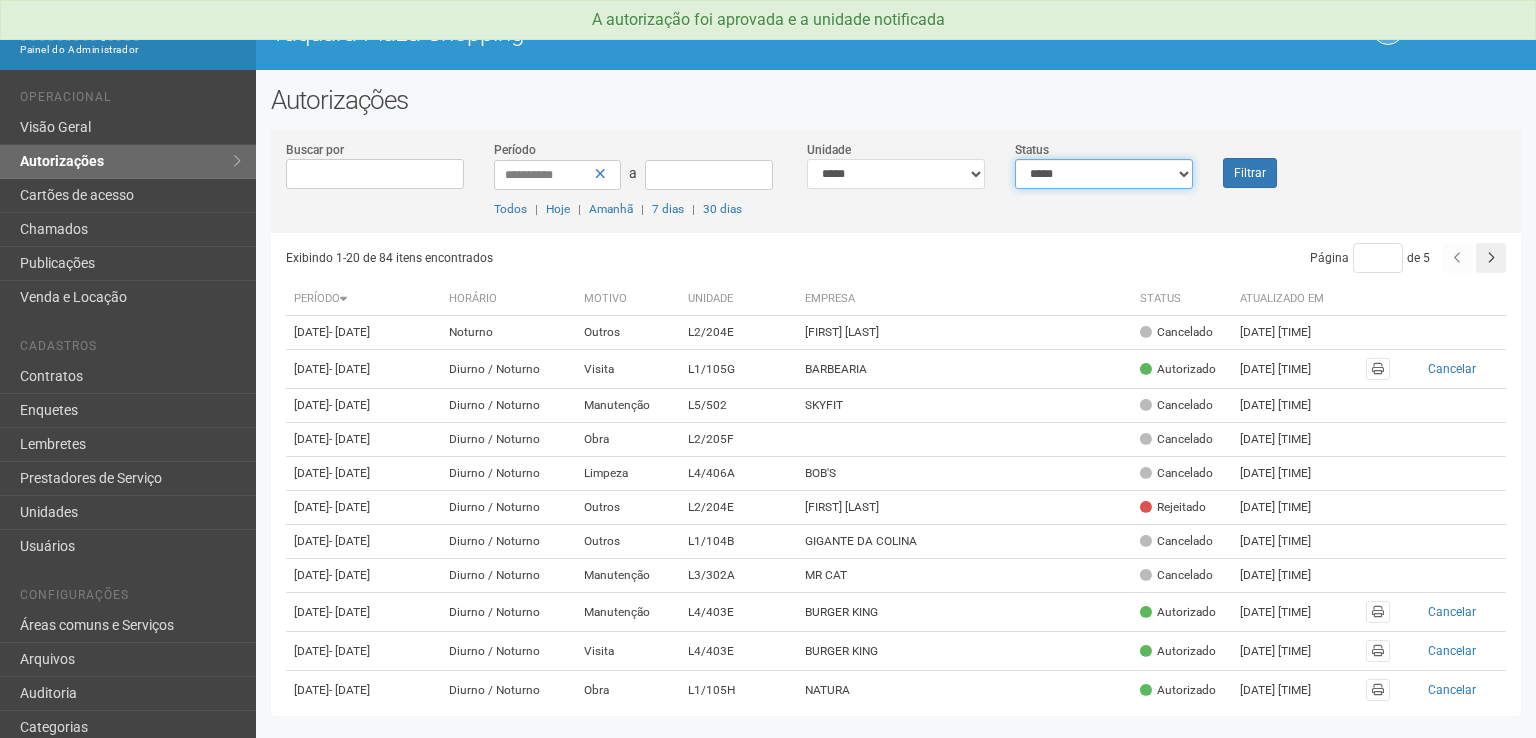 click on "**********" at bounding box center (1104, 174) 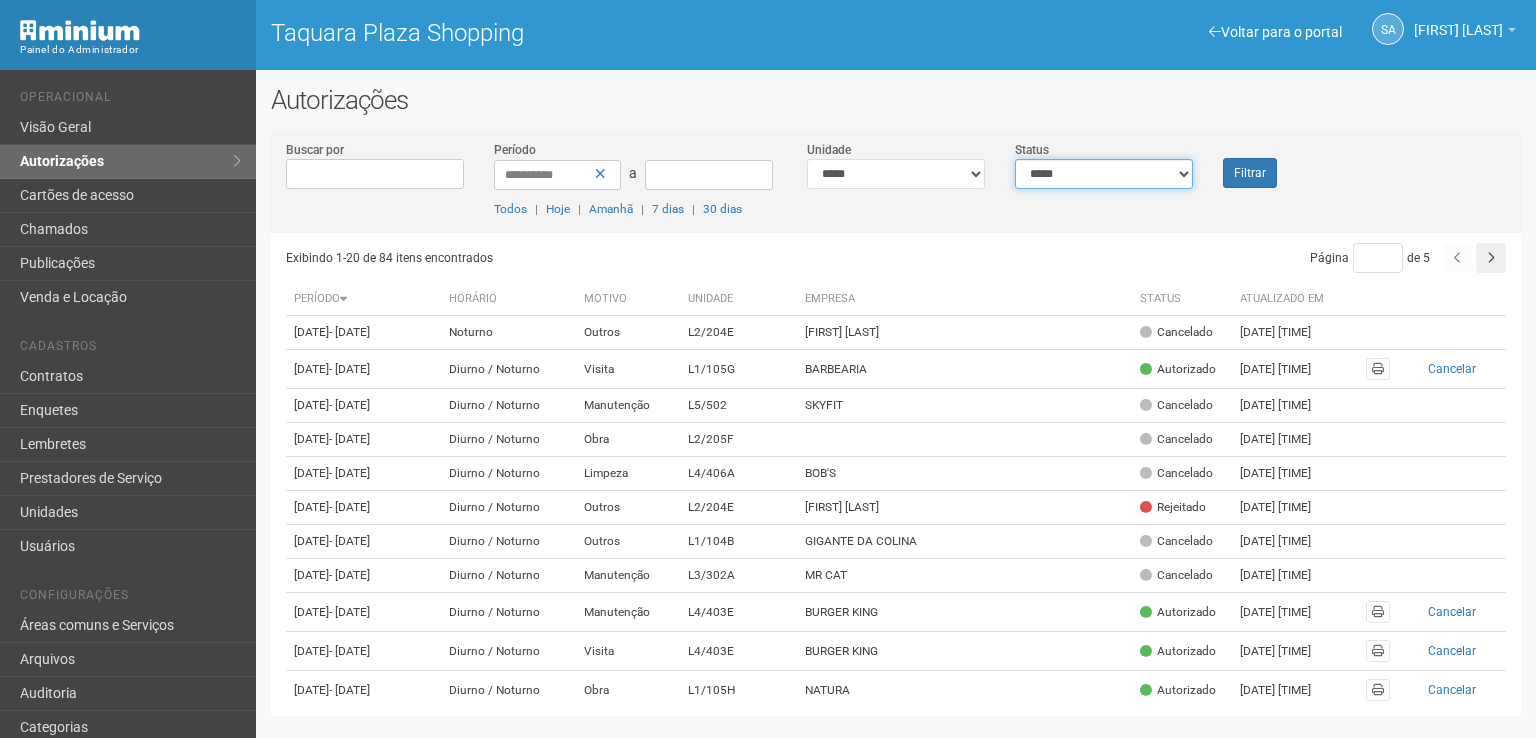 select on "*" 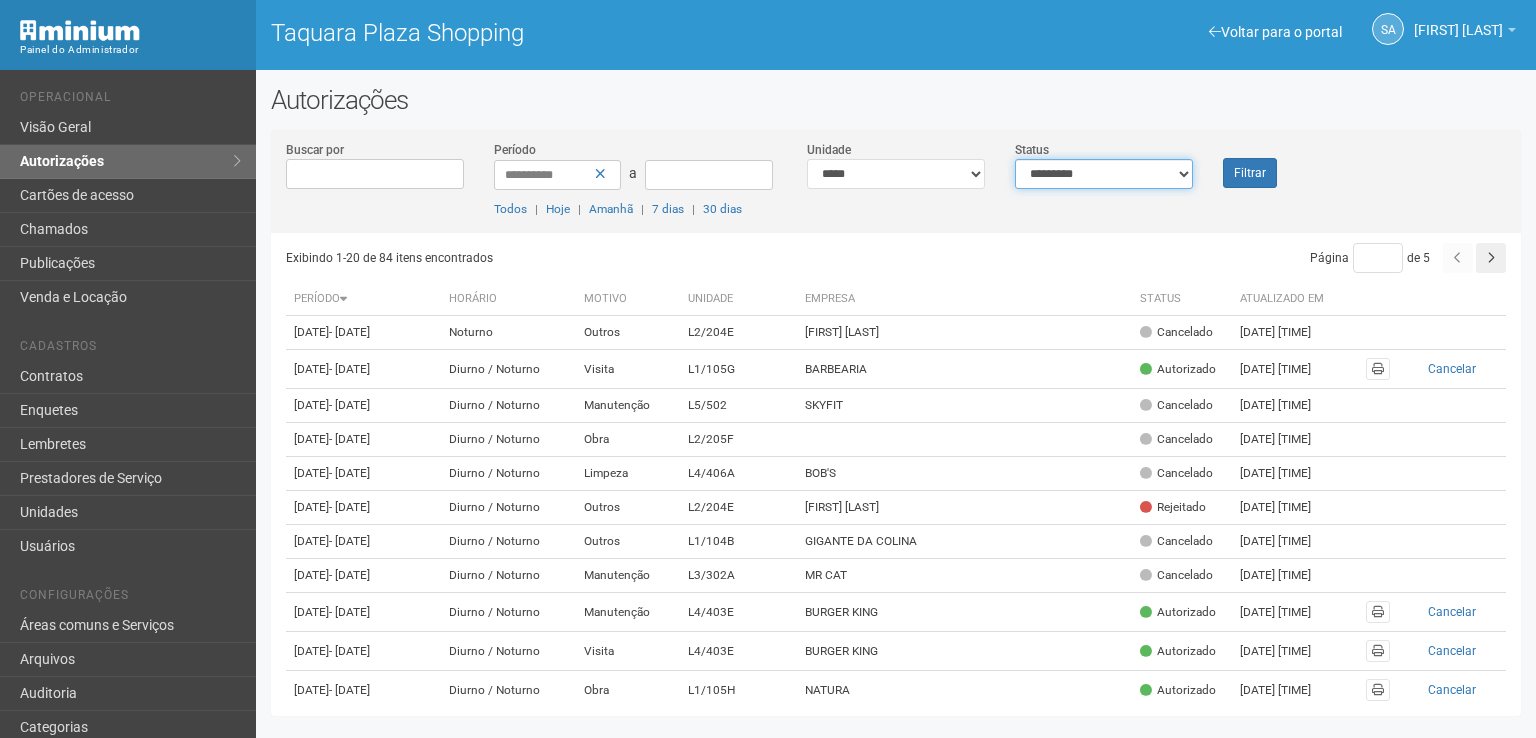 click on "**********" at bounding box center (1104, 174) 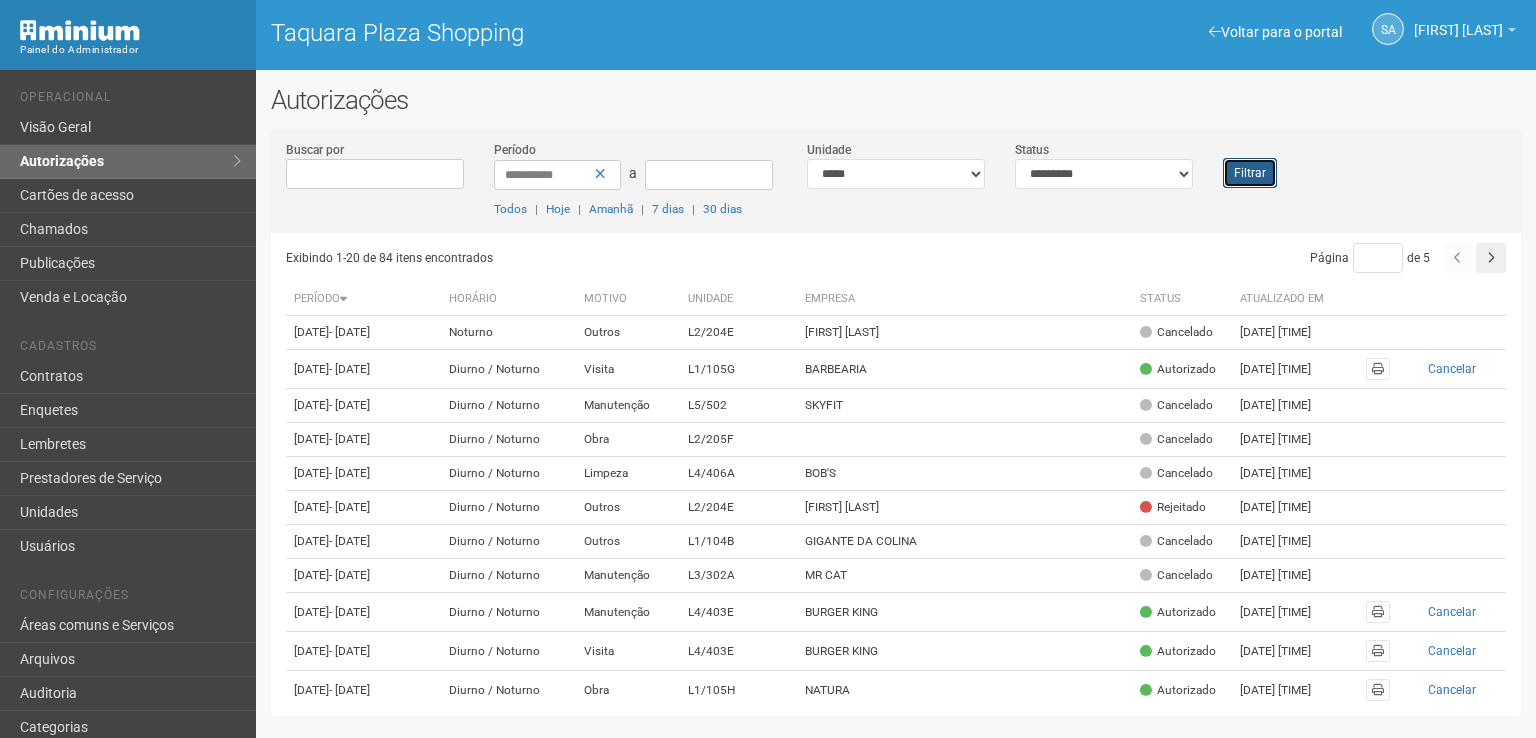click on "Filtrar" at bounding box center (1250, 173) 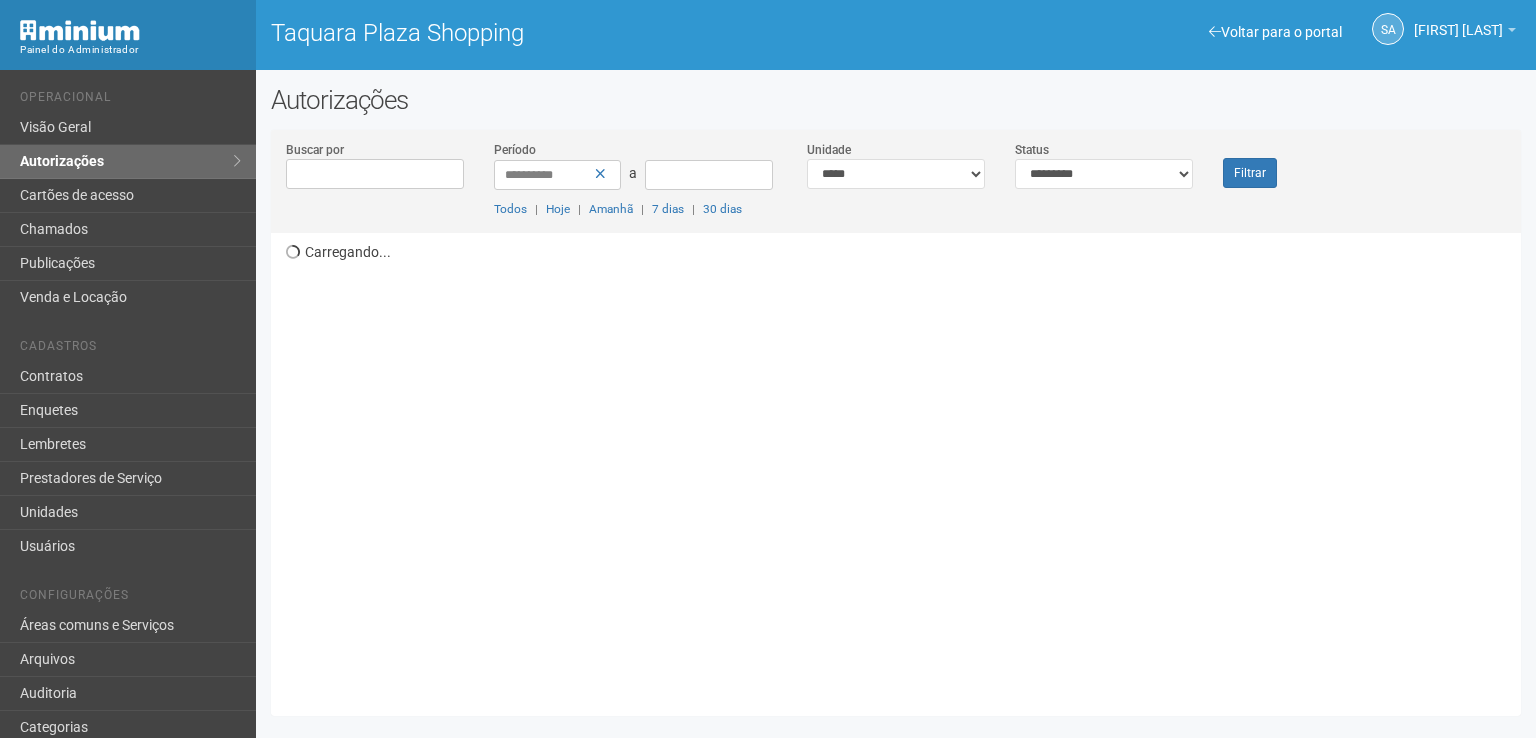 scroll, scrollTop: 0, scrollLeft: 0, axis: both 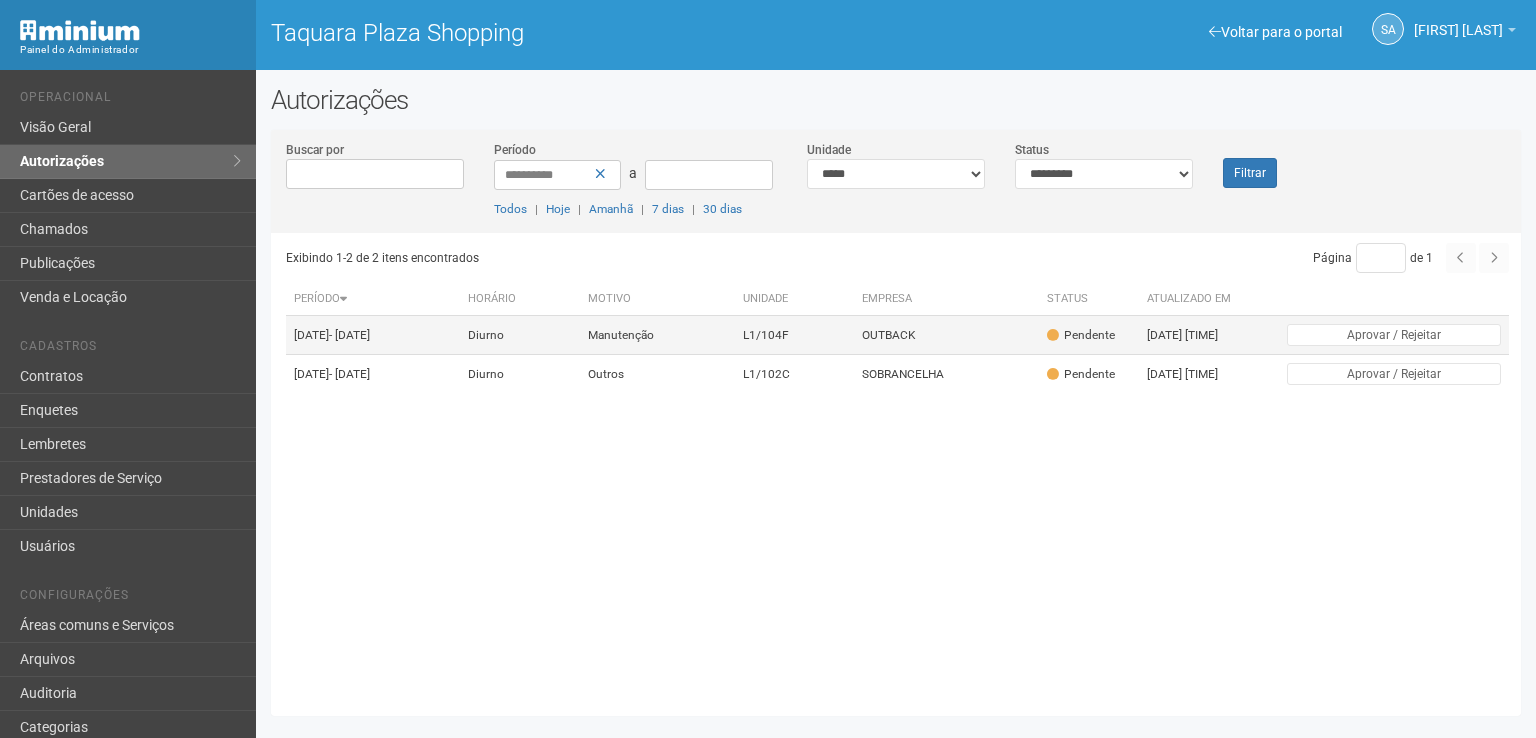 click on "Pendente" at bounding box center (1081, 335) 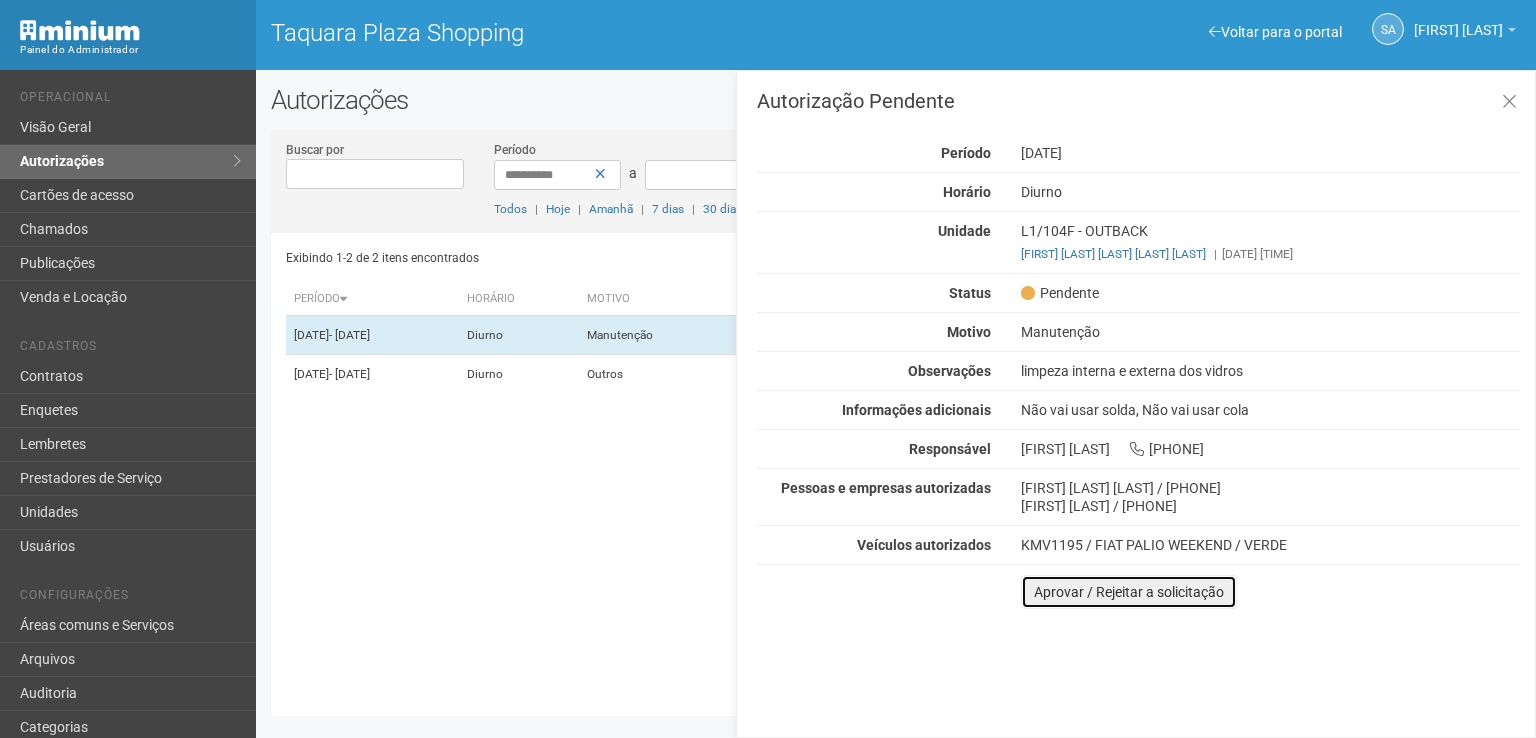 click on "Aprovar / Rejeitar a solicitação" at bounding box center [1129, 592] 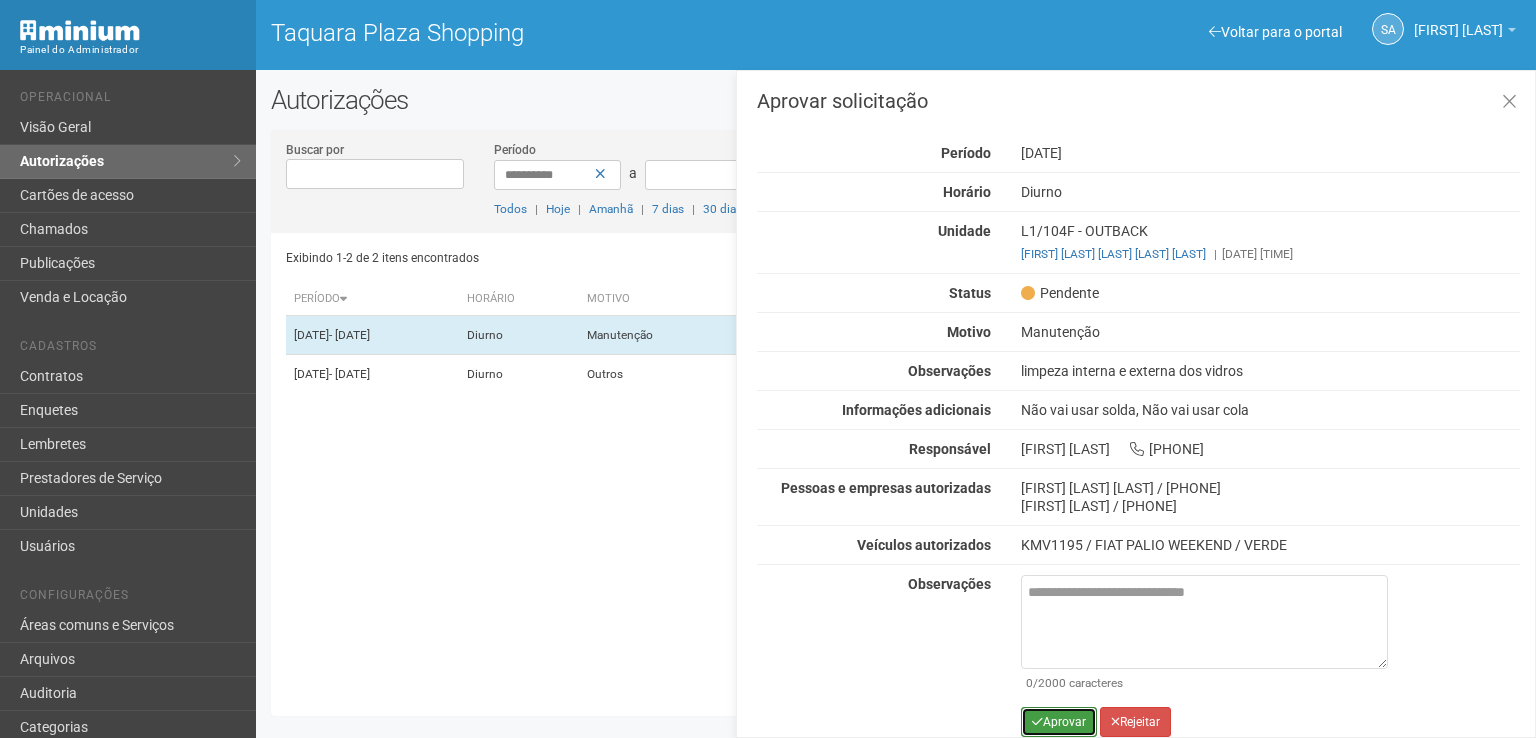 click on "Aprovar" at bounding box center [1059, 722] 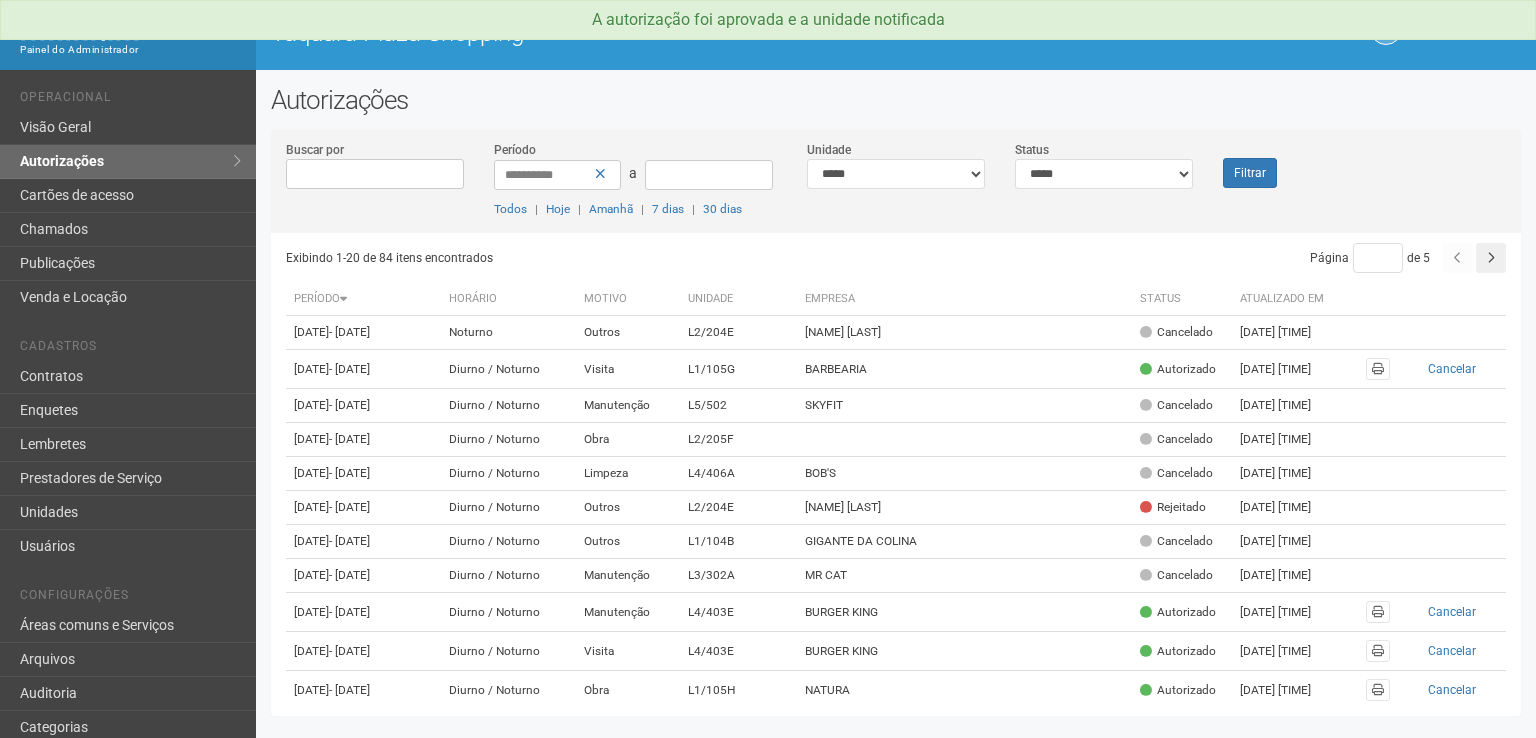 scroll, scrollTop: 0, scrollLeft: 0, axis: both 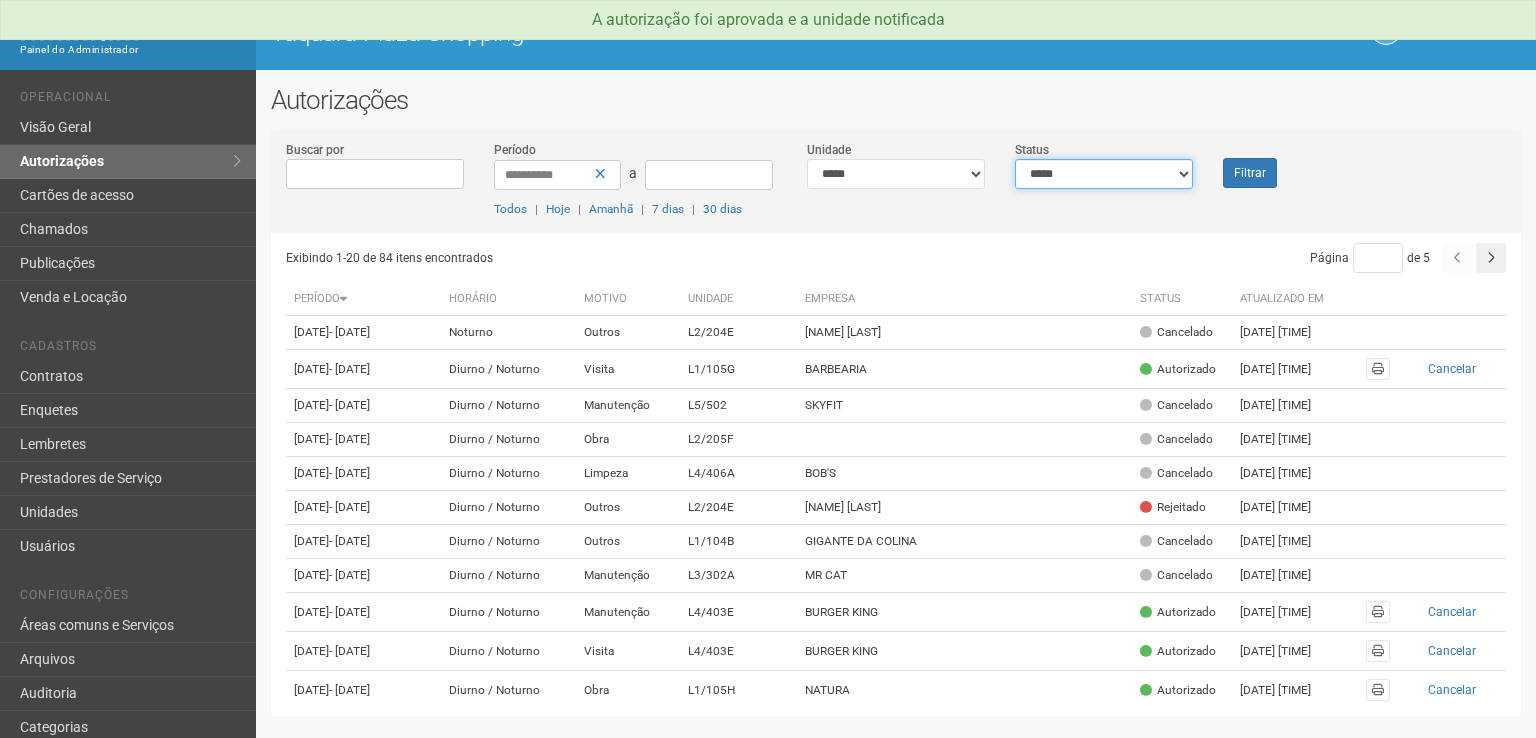 click on "**********" at bounding box center [1104, 174] 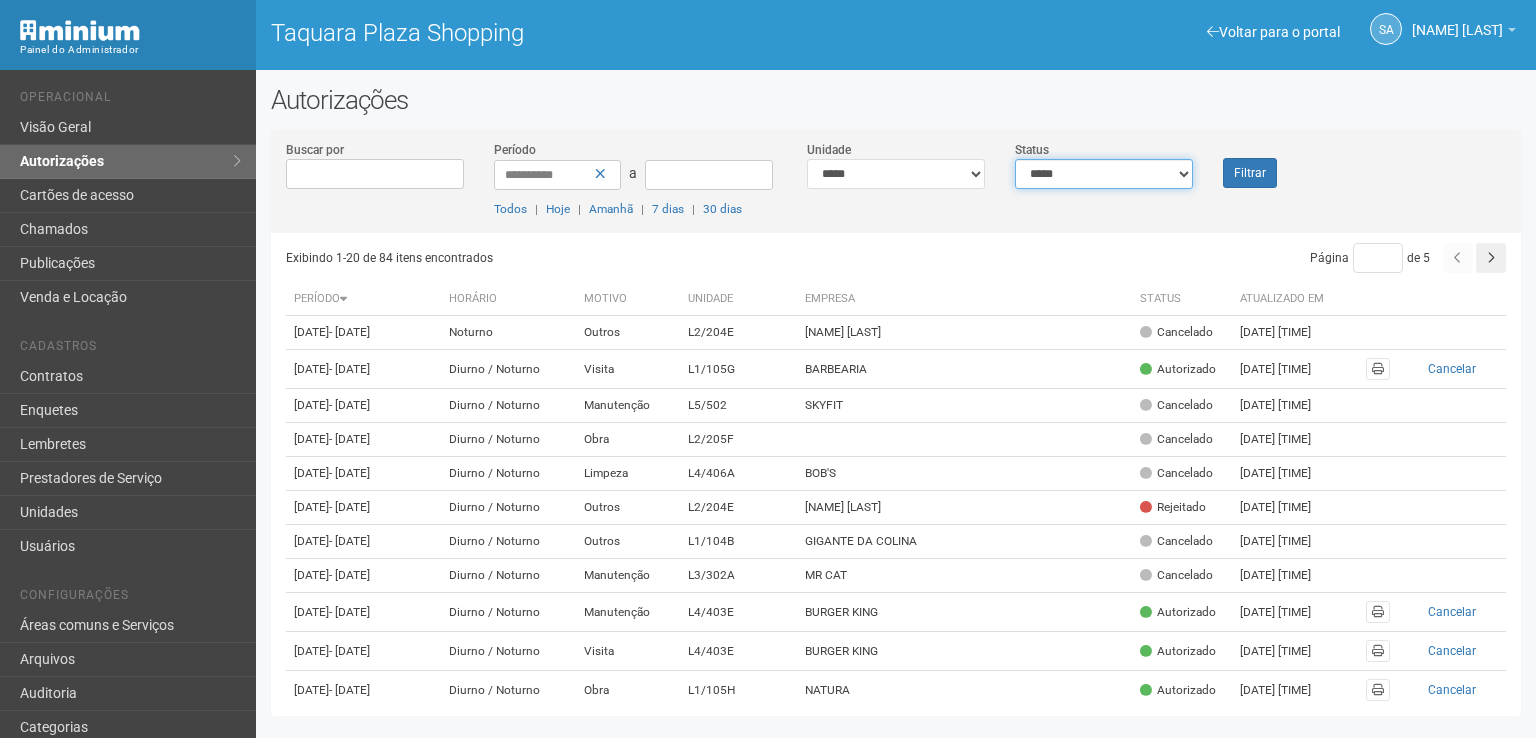 select on "*" 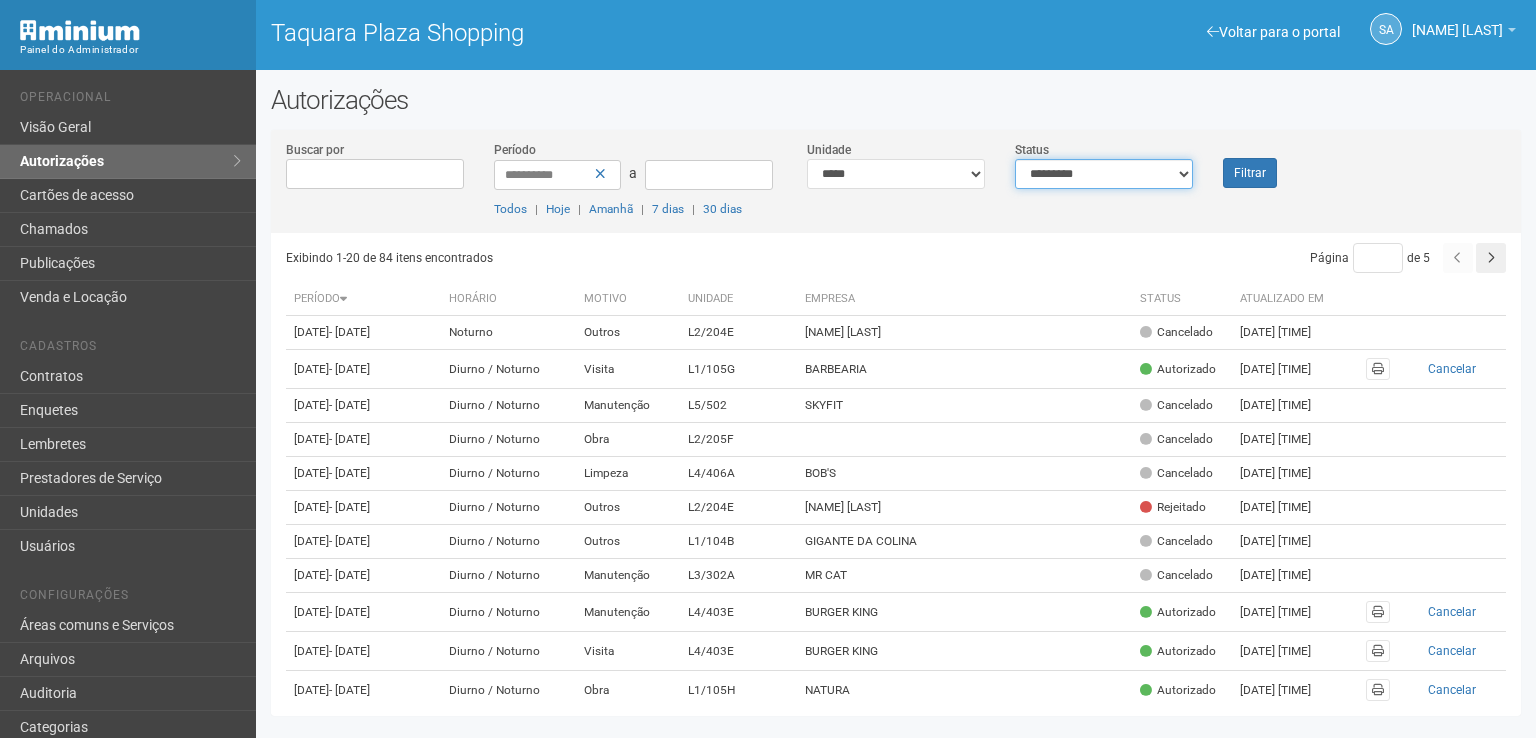 click on "**********" at bounding box center (1104, 174) 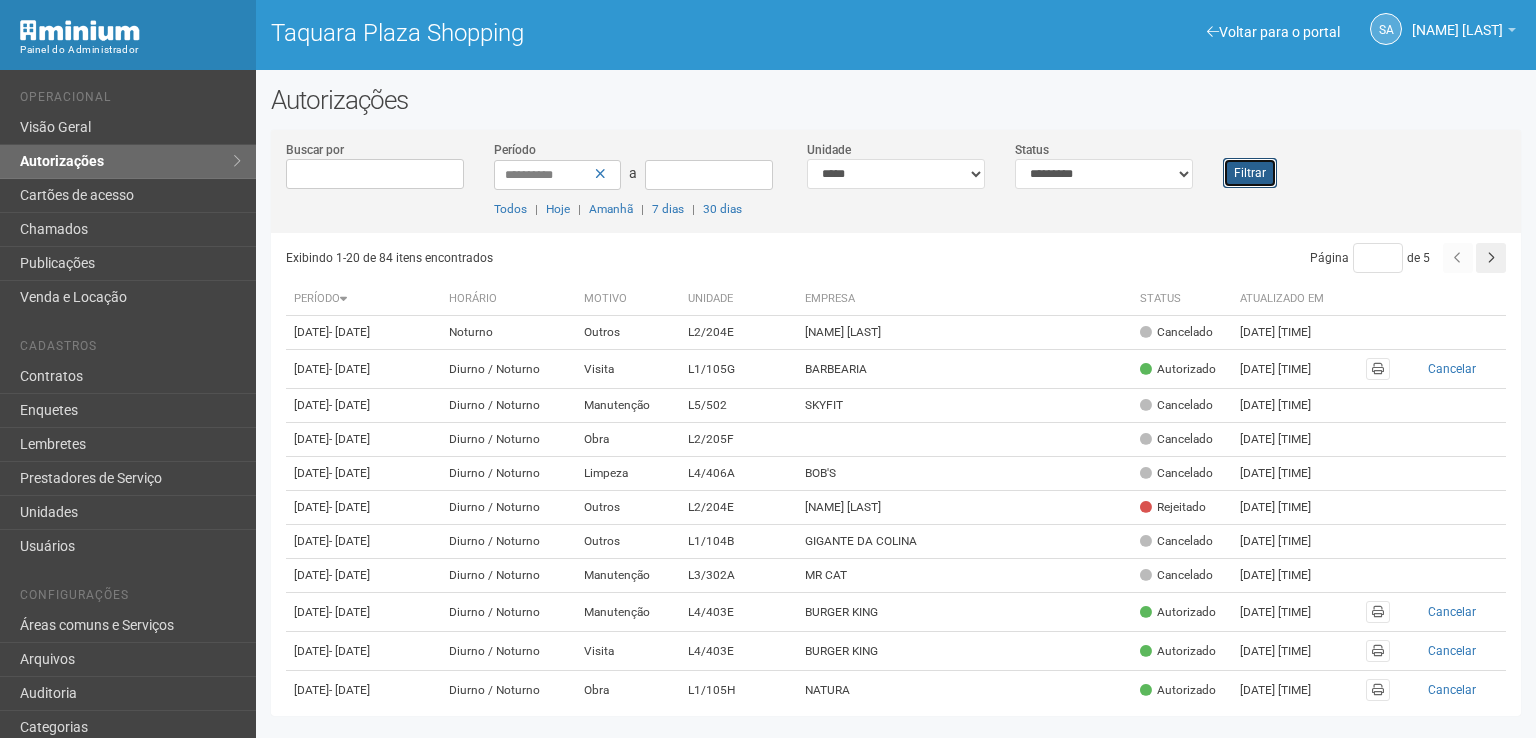 click on "Filtrar" at bounding box center (1250, 173) 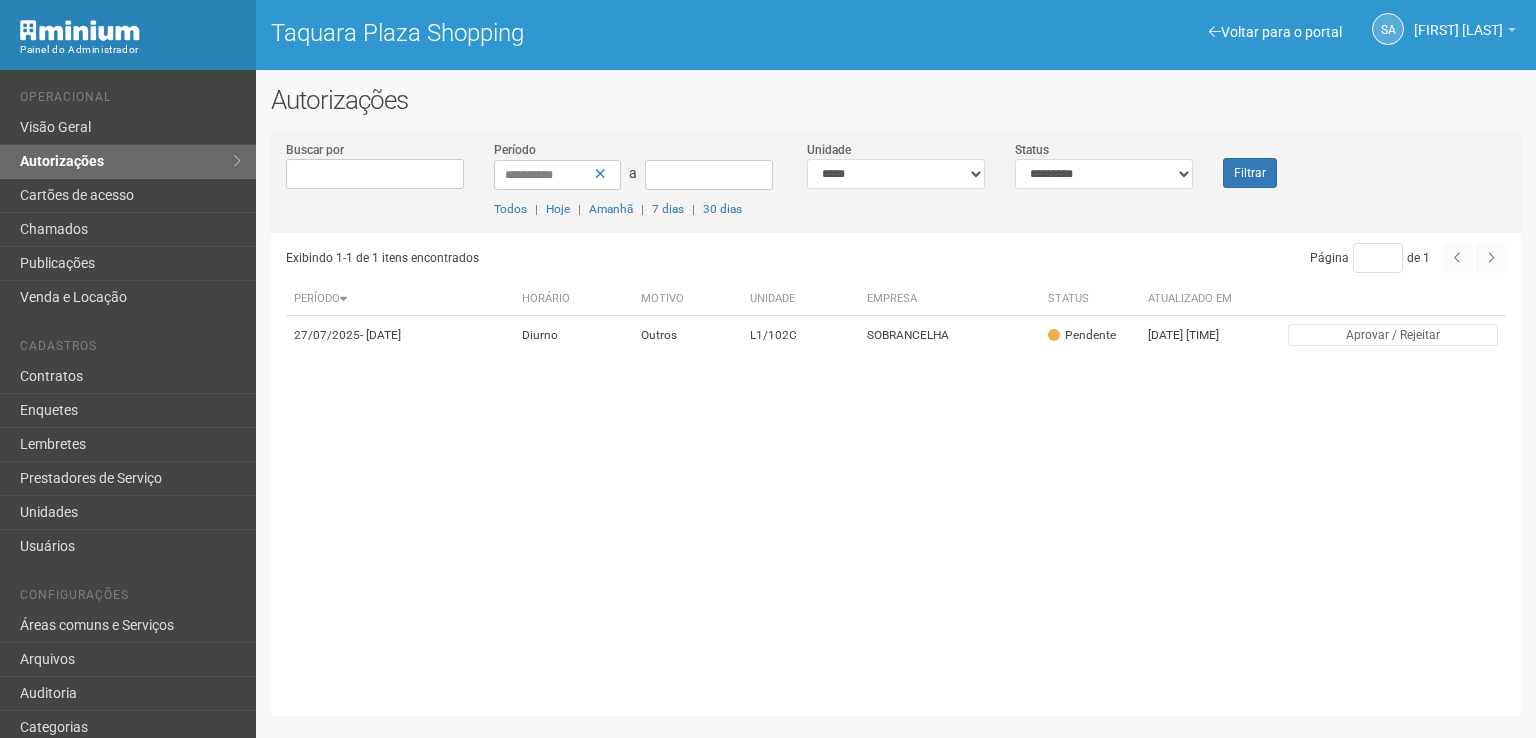 scroll, scrollTop: 0, scrollLeft: 0, axis: both 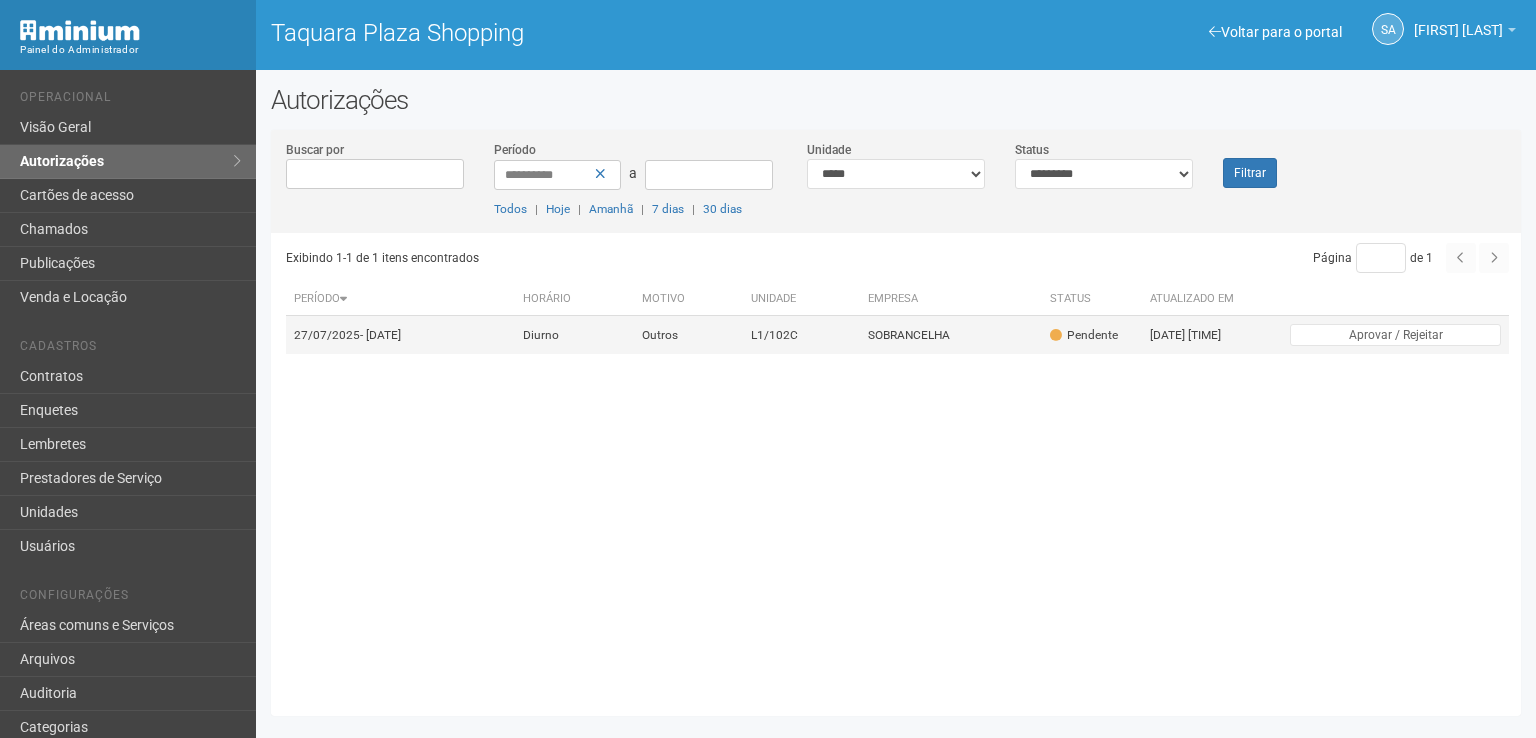 click on "SOBRANCELHA" at bounding box center [951, 335] 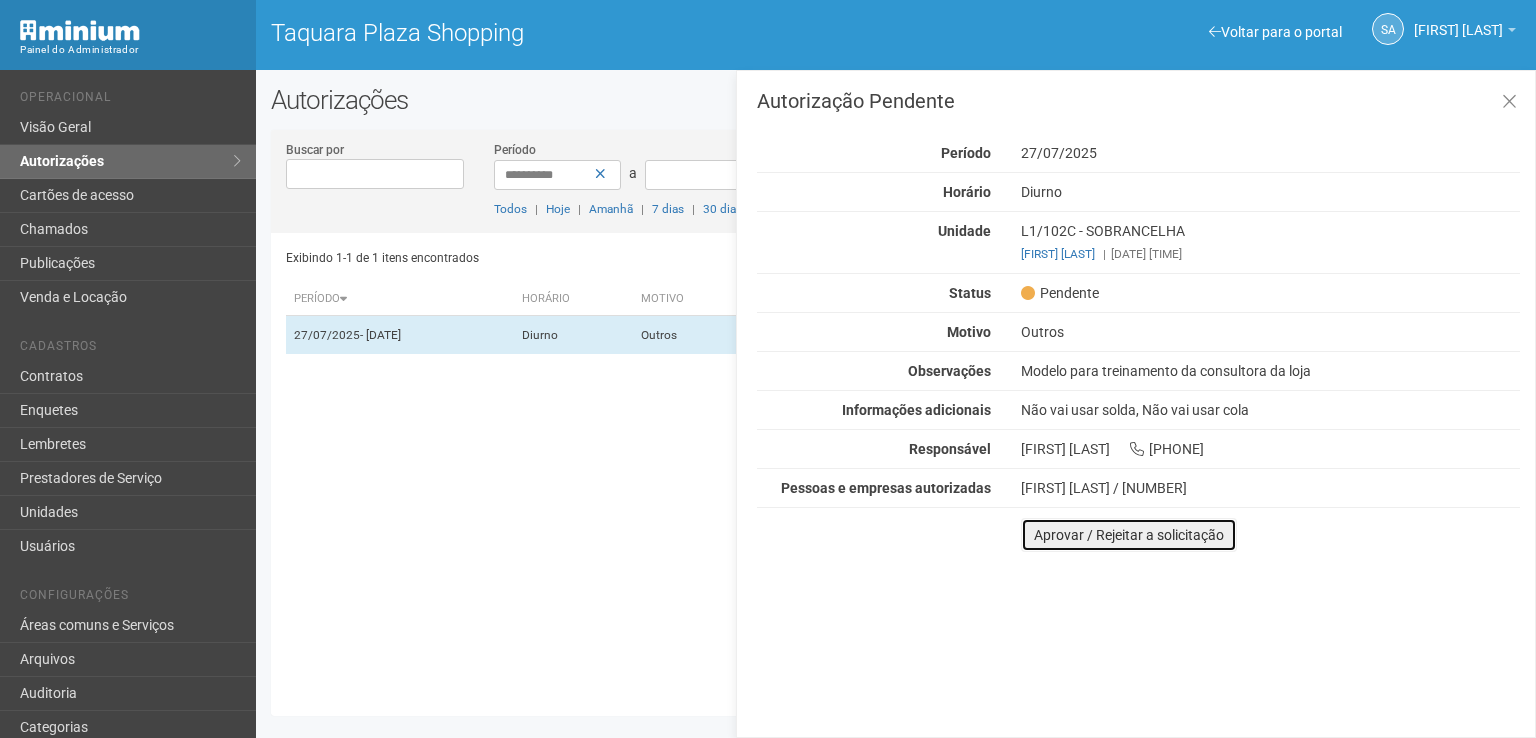click on "Aprovar / Rejeitar a solicitação" at bounding box center (1129, 535) 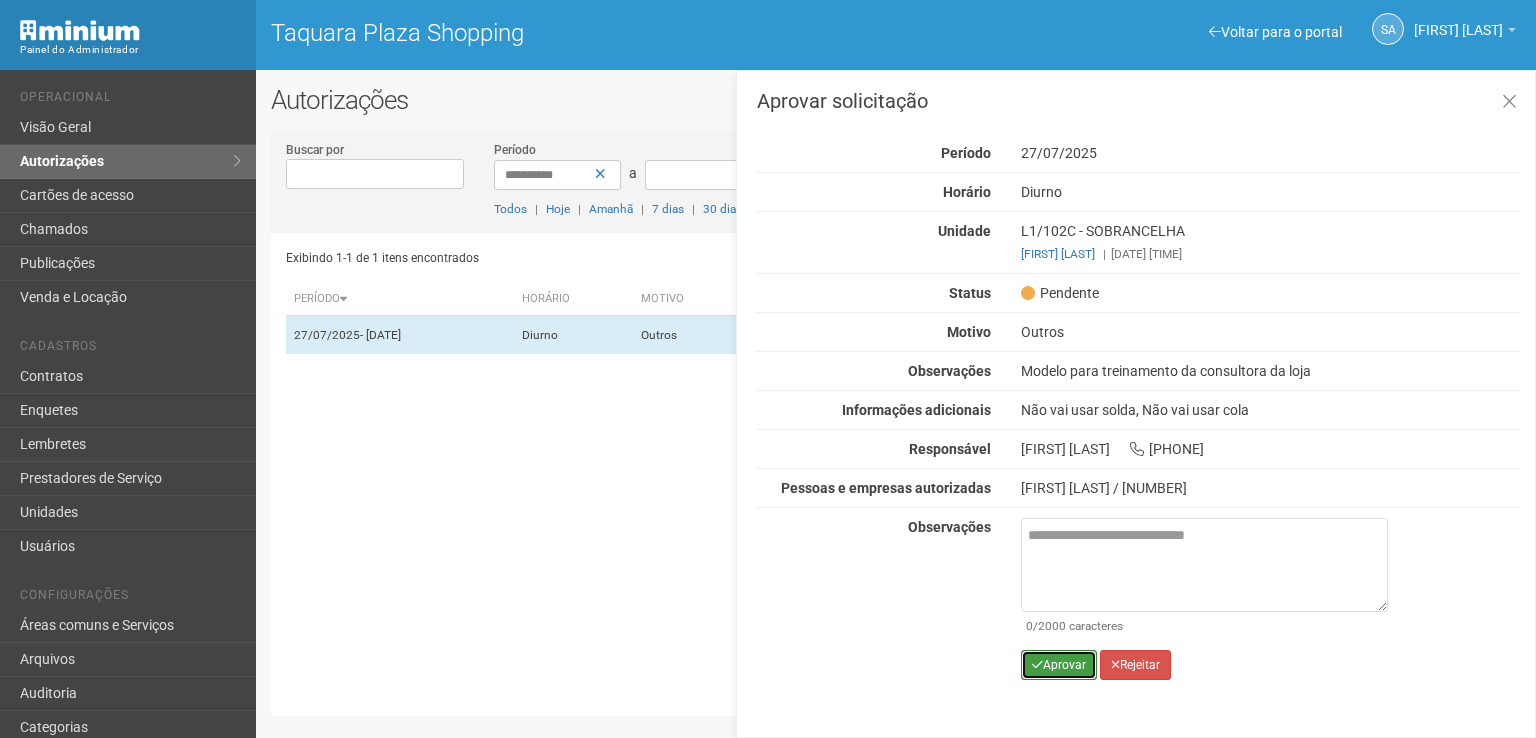 click on "Aprovar" at bounding box center (1059, 665) 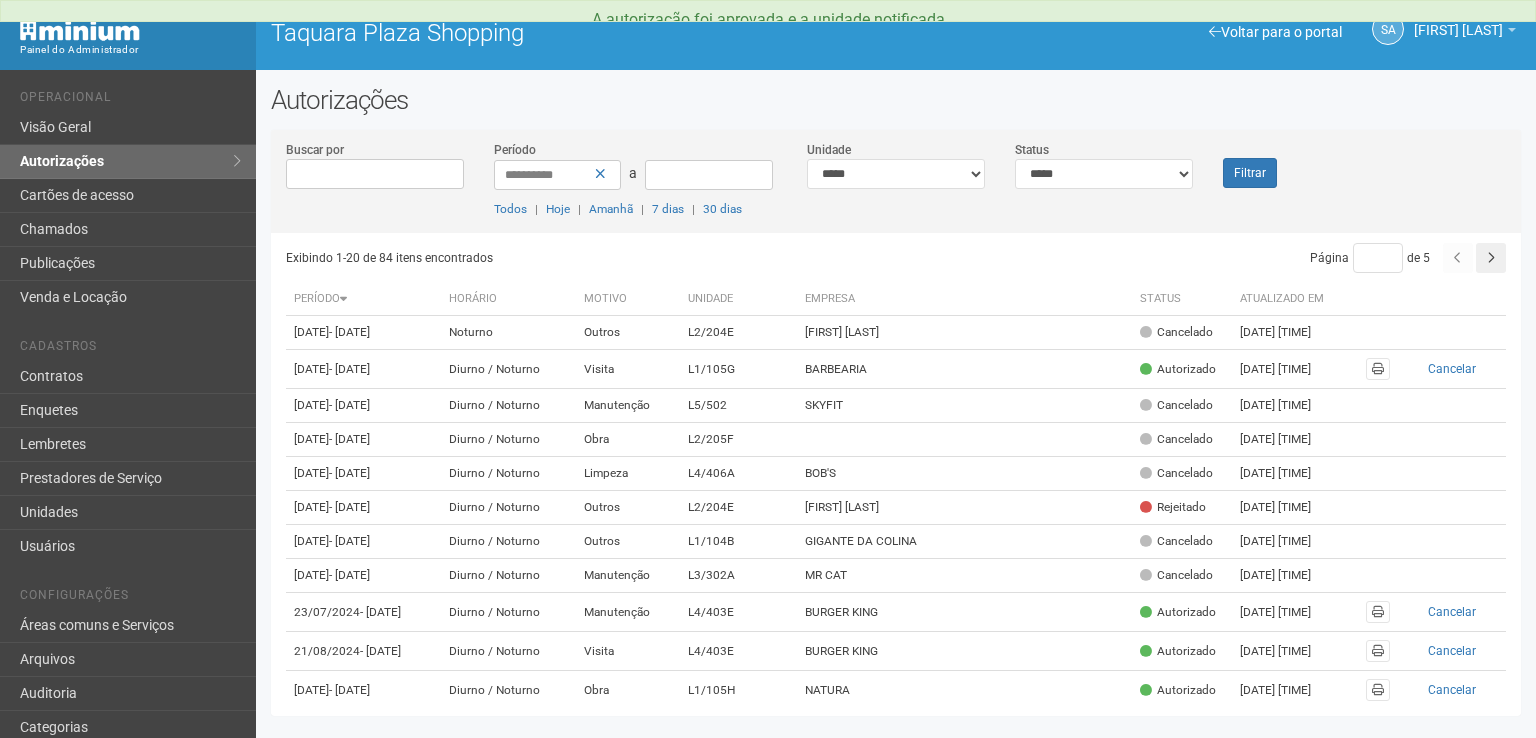scroll, scrollTop: 0, scrollLeft: 0, axis: both 